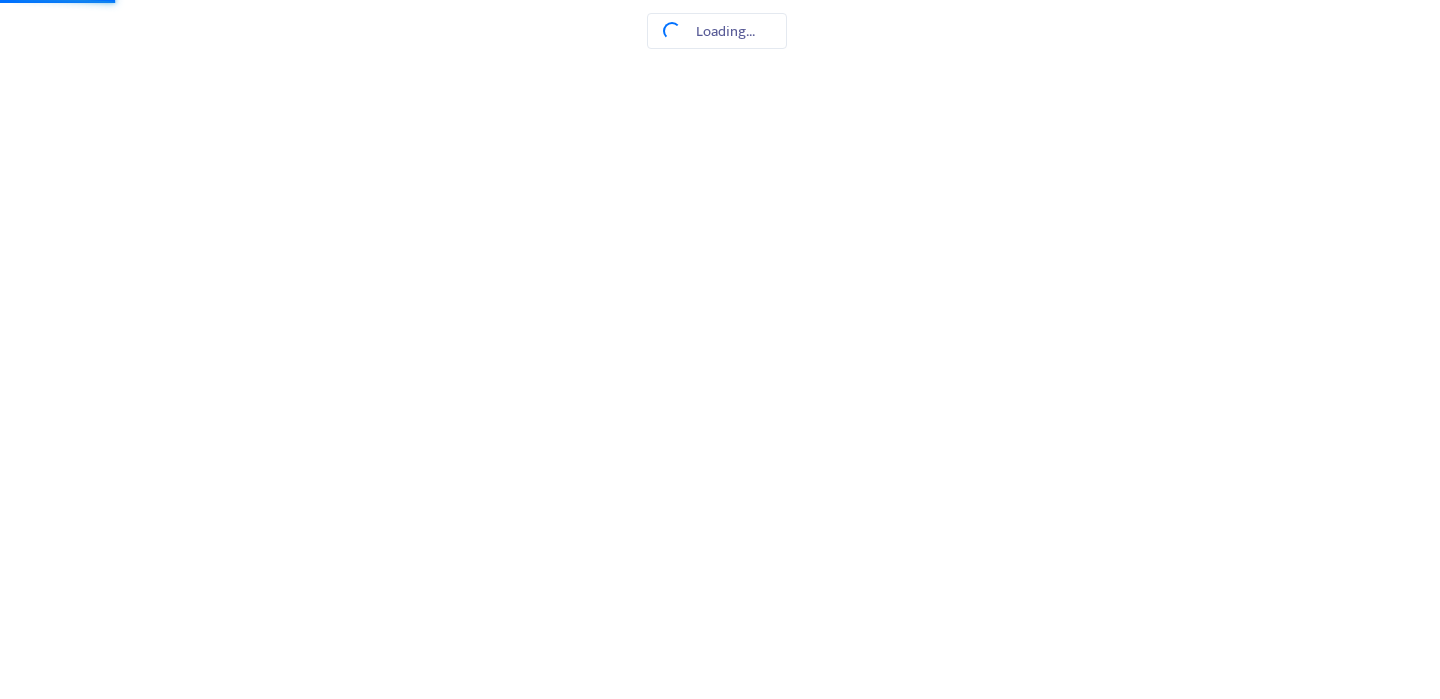 scroll, scrollTop: 0, scrollLeft: 0, axis: both 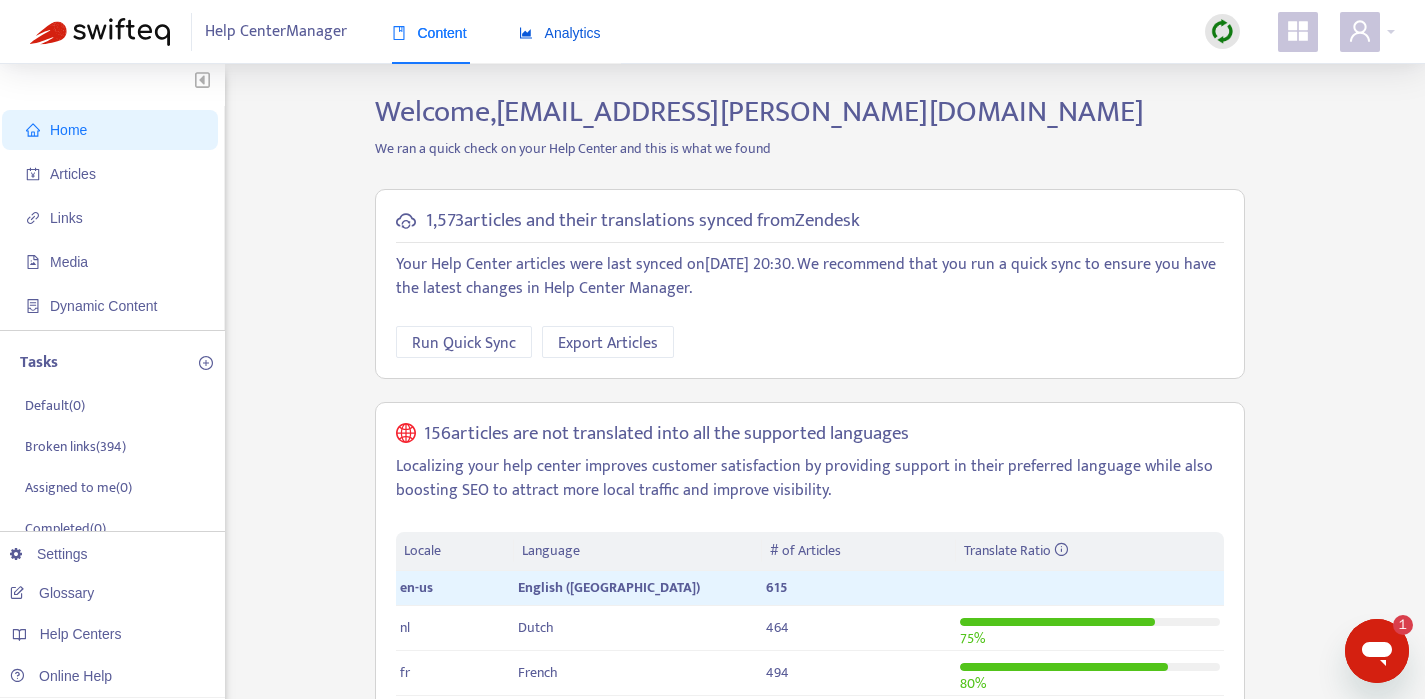 click on "Analytics" at bounding box center [560, 33] 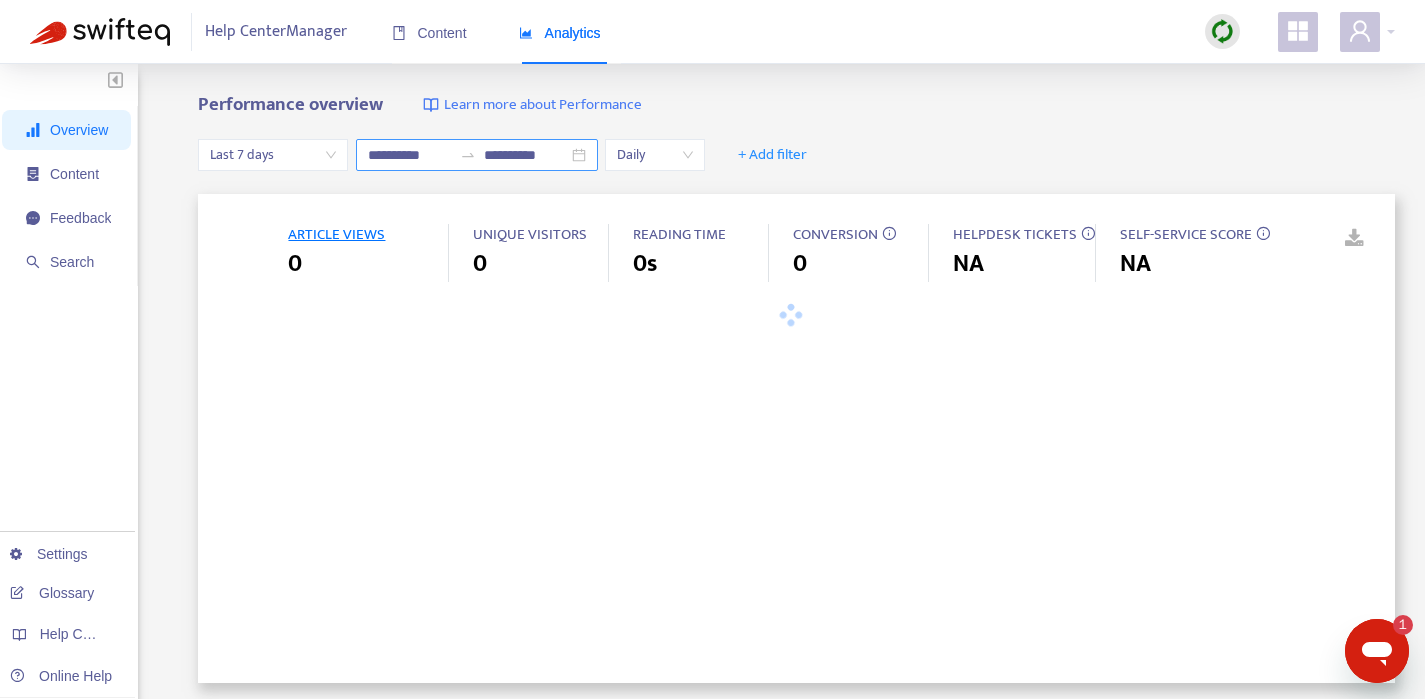 click on "**********" at bounding box center [410, 155] 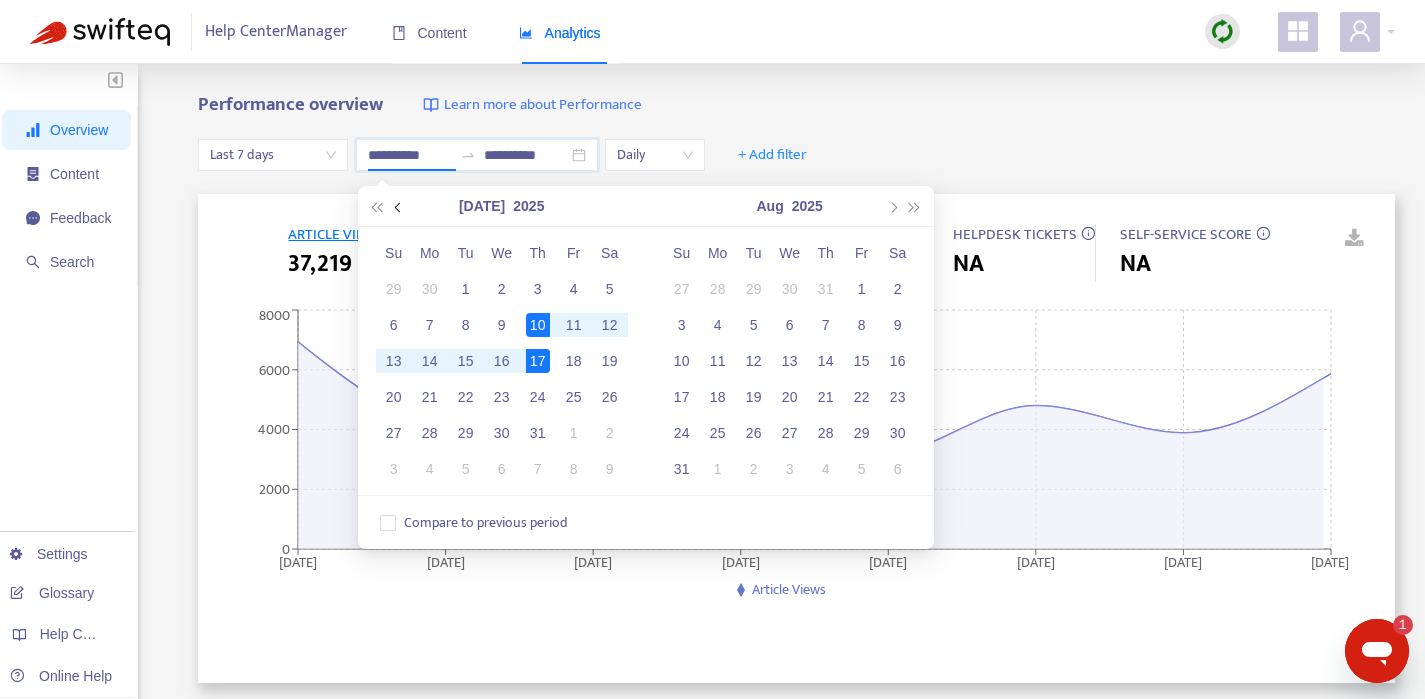 click at bounding box center (399, 206) 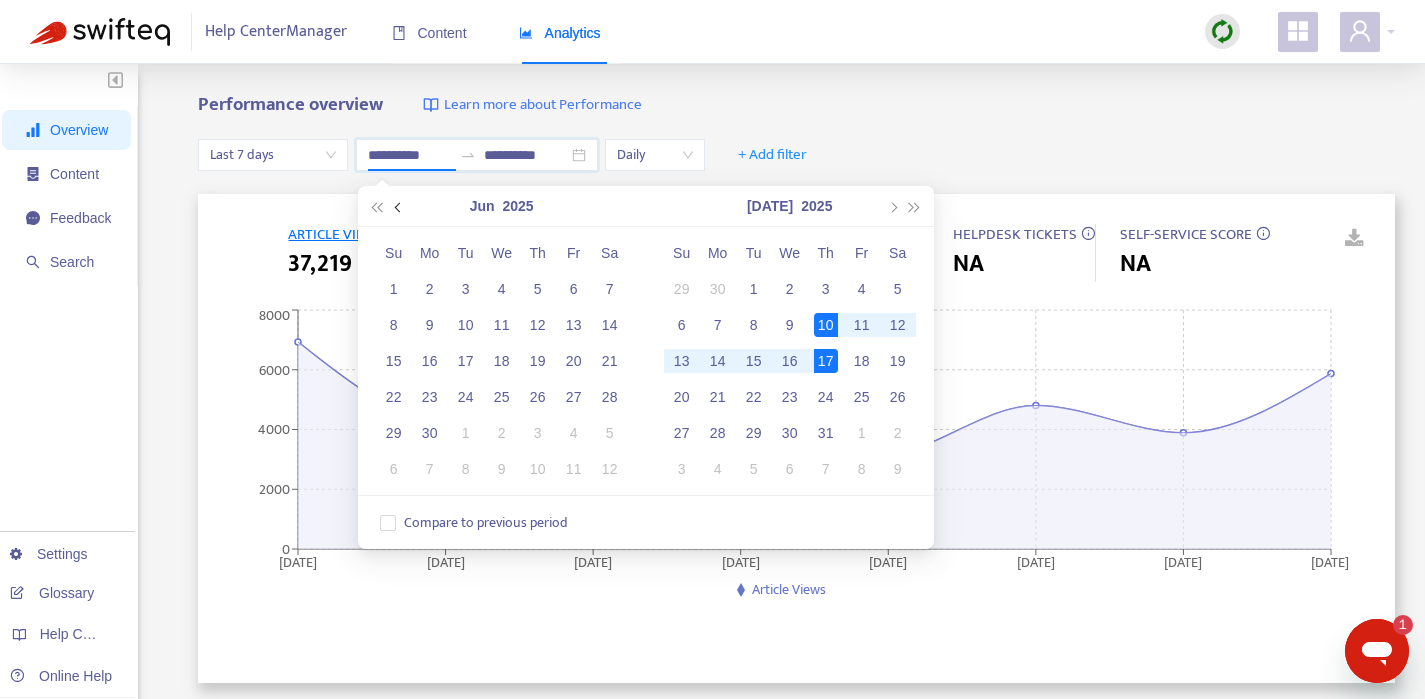 click at bounding box center (399, 207) 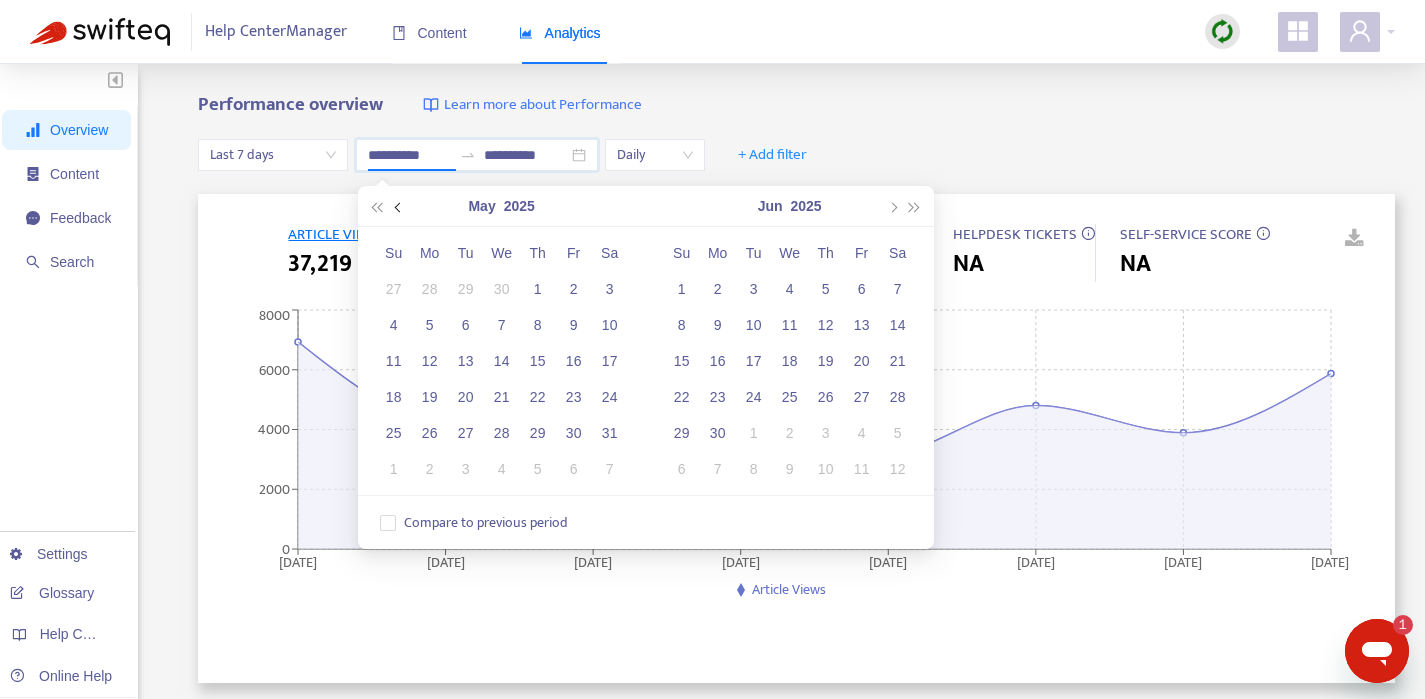 click at bounding box center (399, 207) 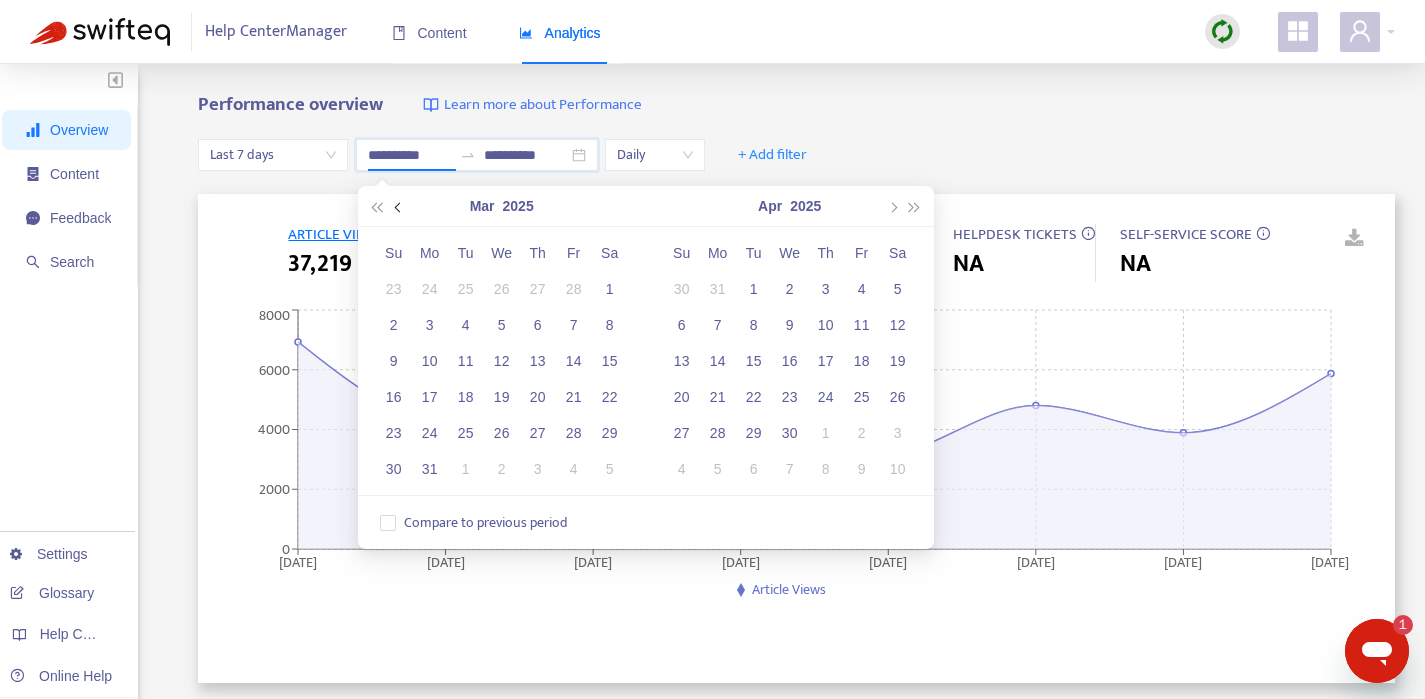 click at bounding box center (399, 207) 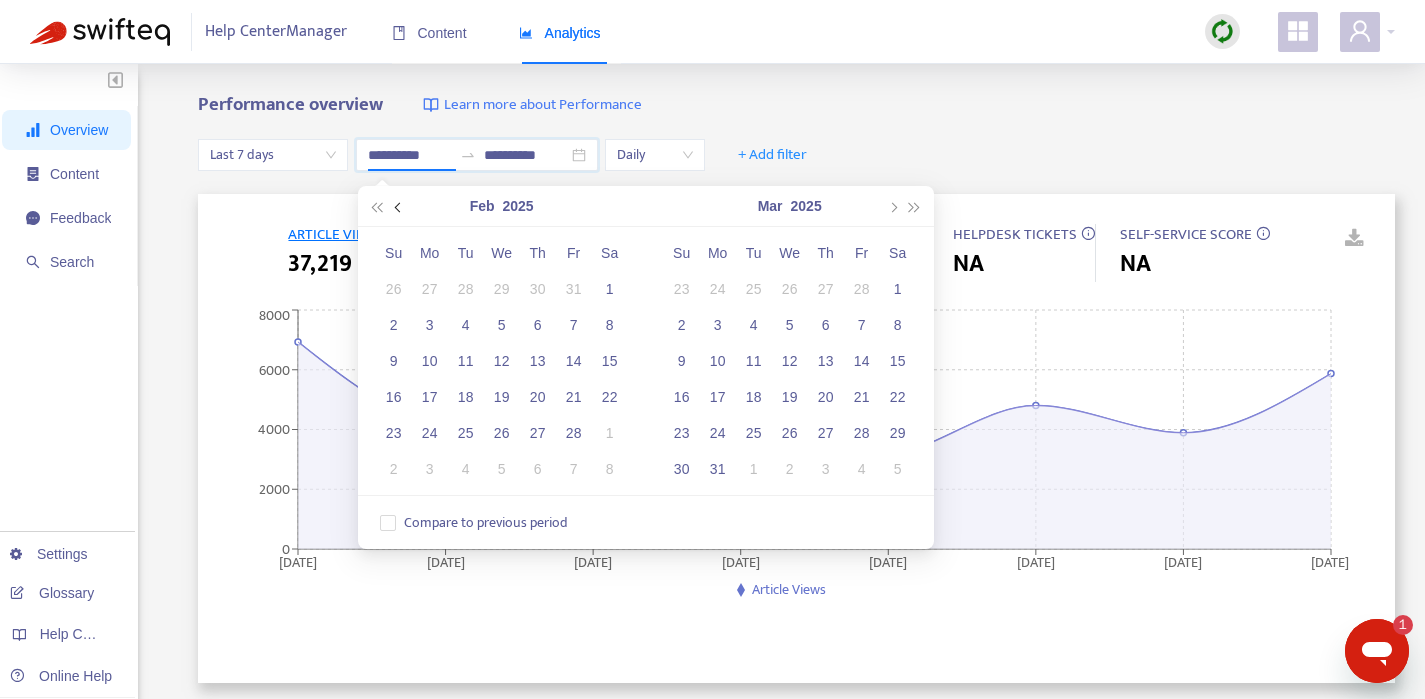 click at bounding box center [399, 207] 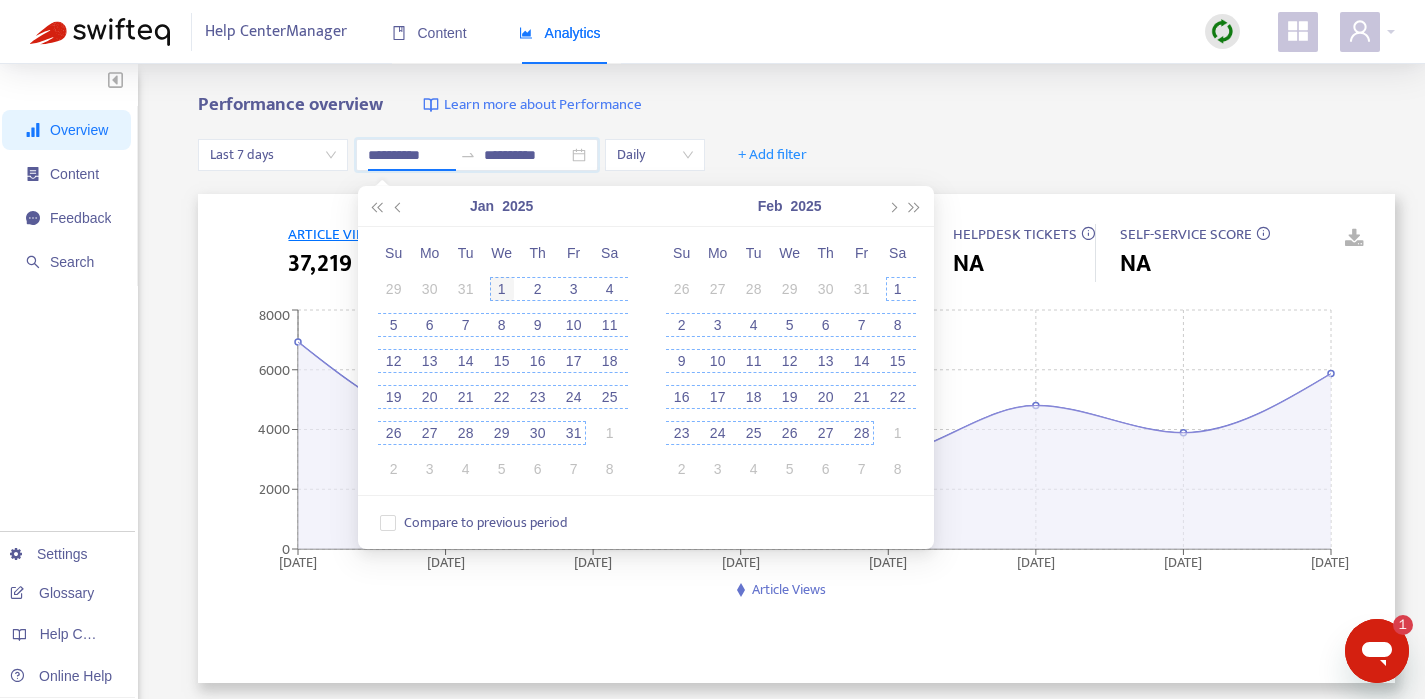 type on "**********" 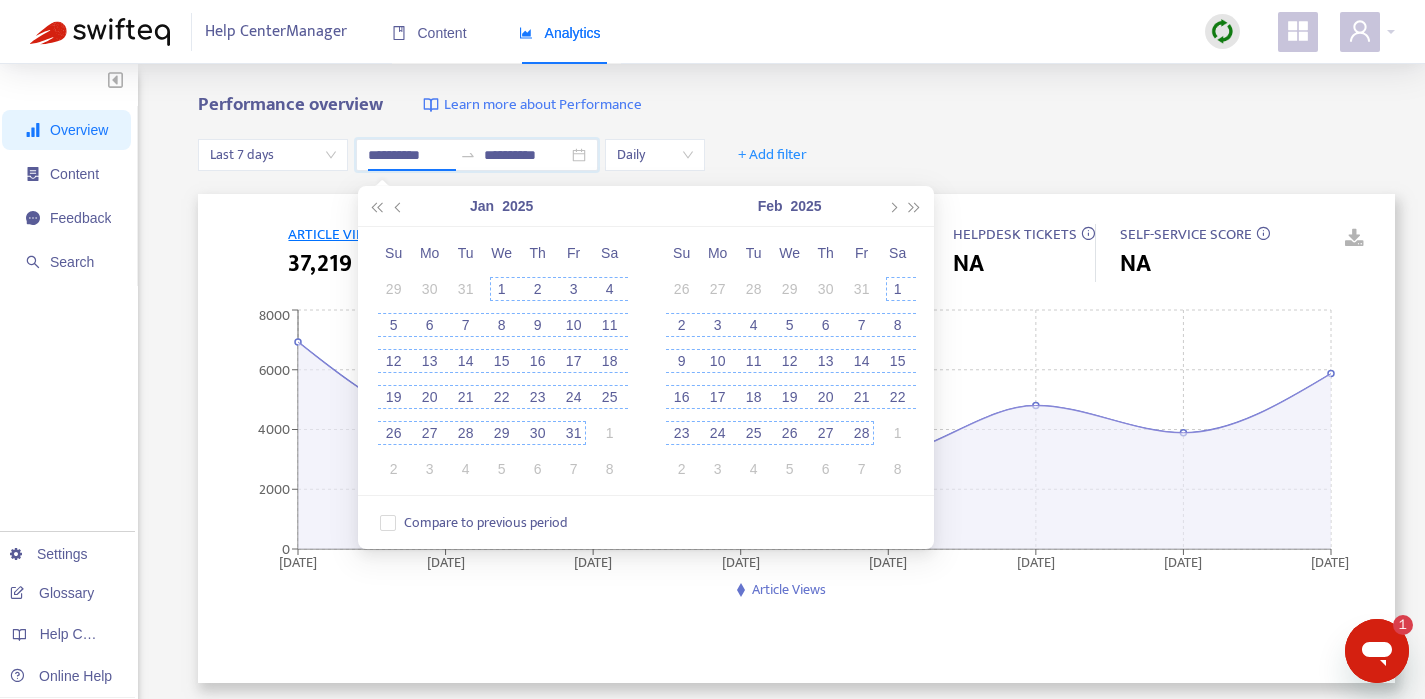 click on "1" at bounding box center (502, 289) 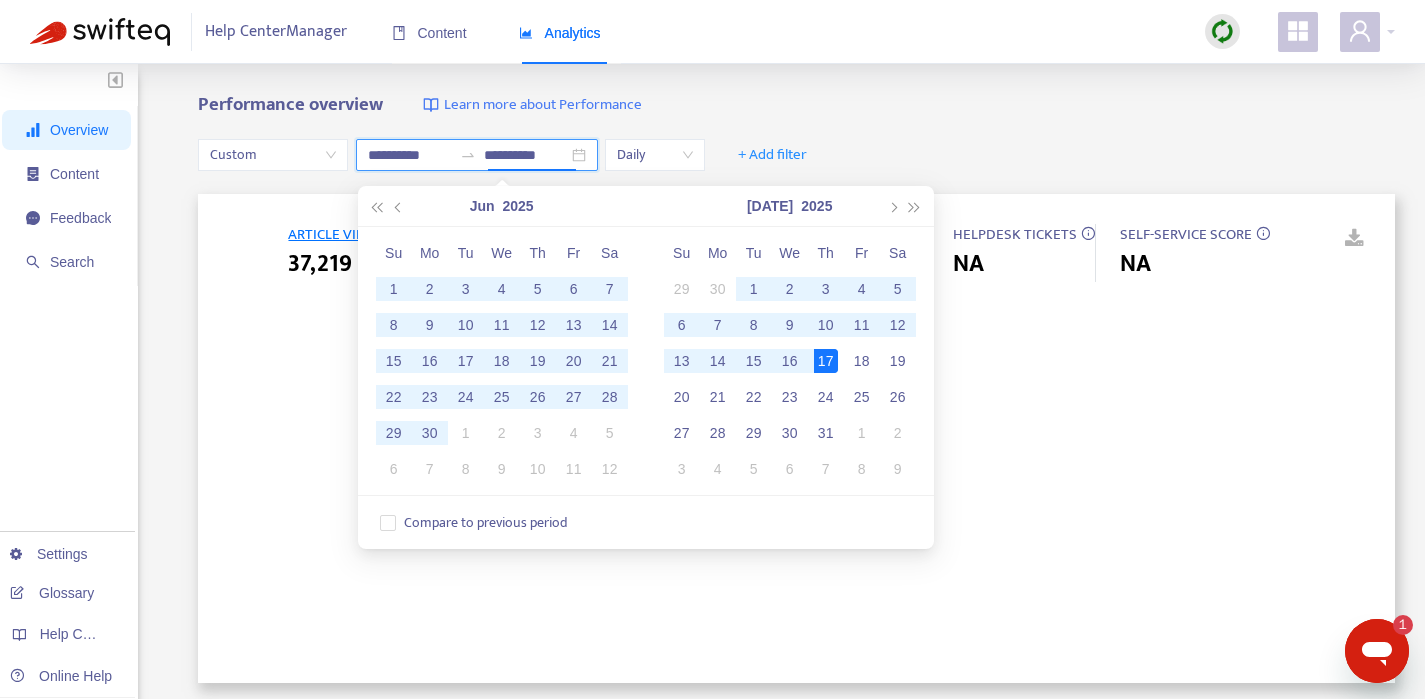 click on "**********" at bounding box center (477, 155) 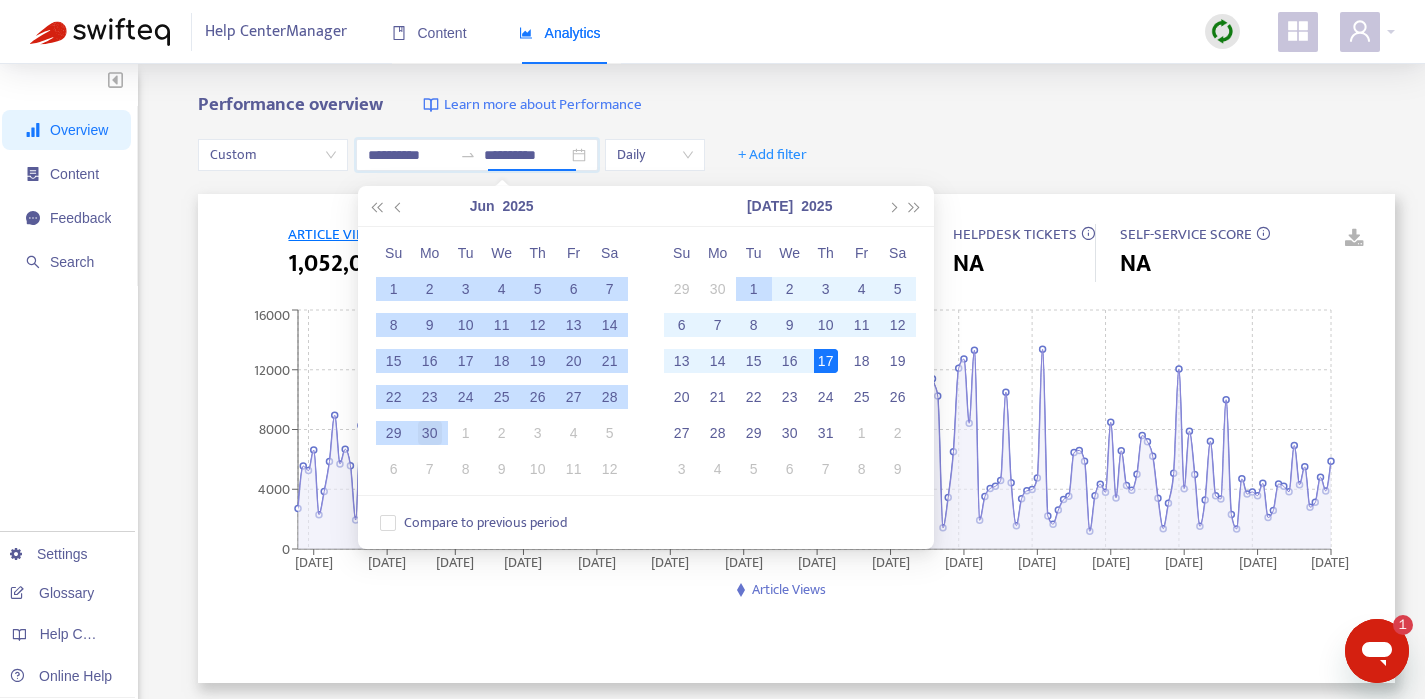 type on "**********" 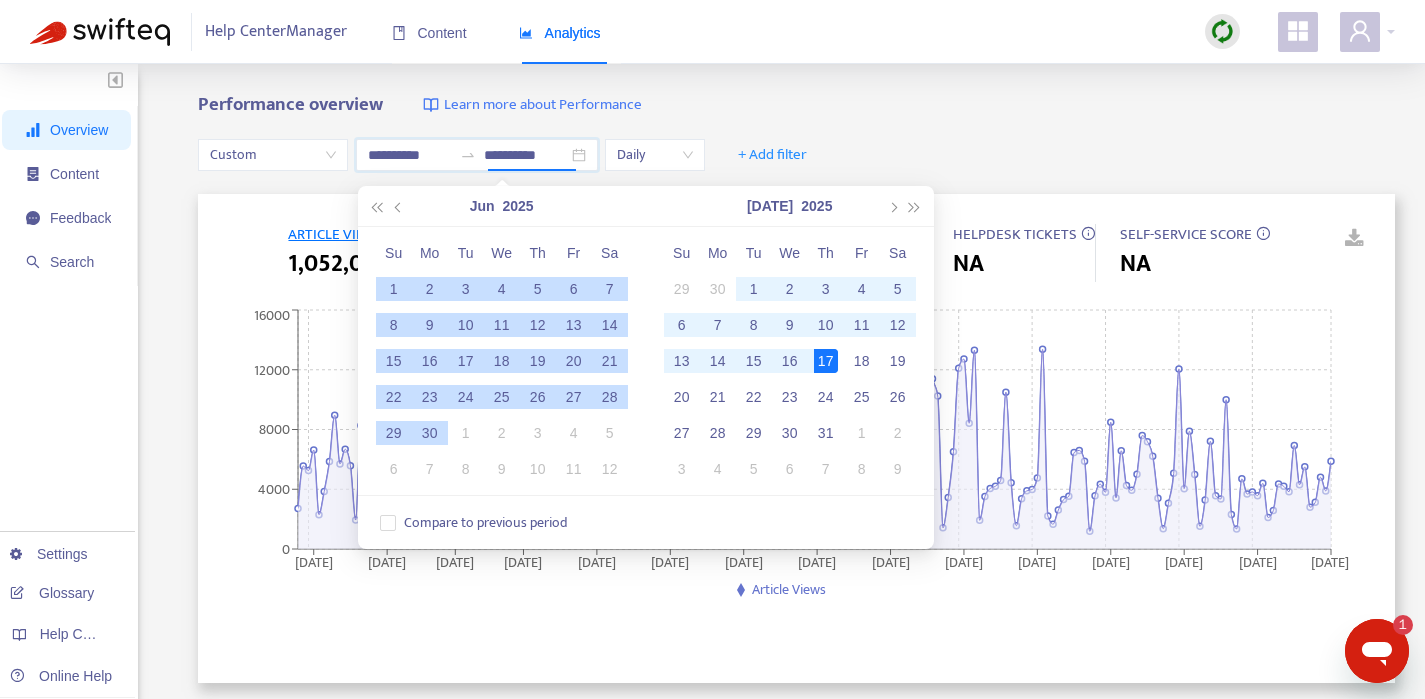 click on "30" at bounding box center [430, 433] 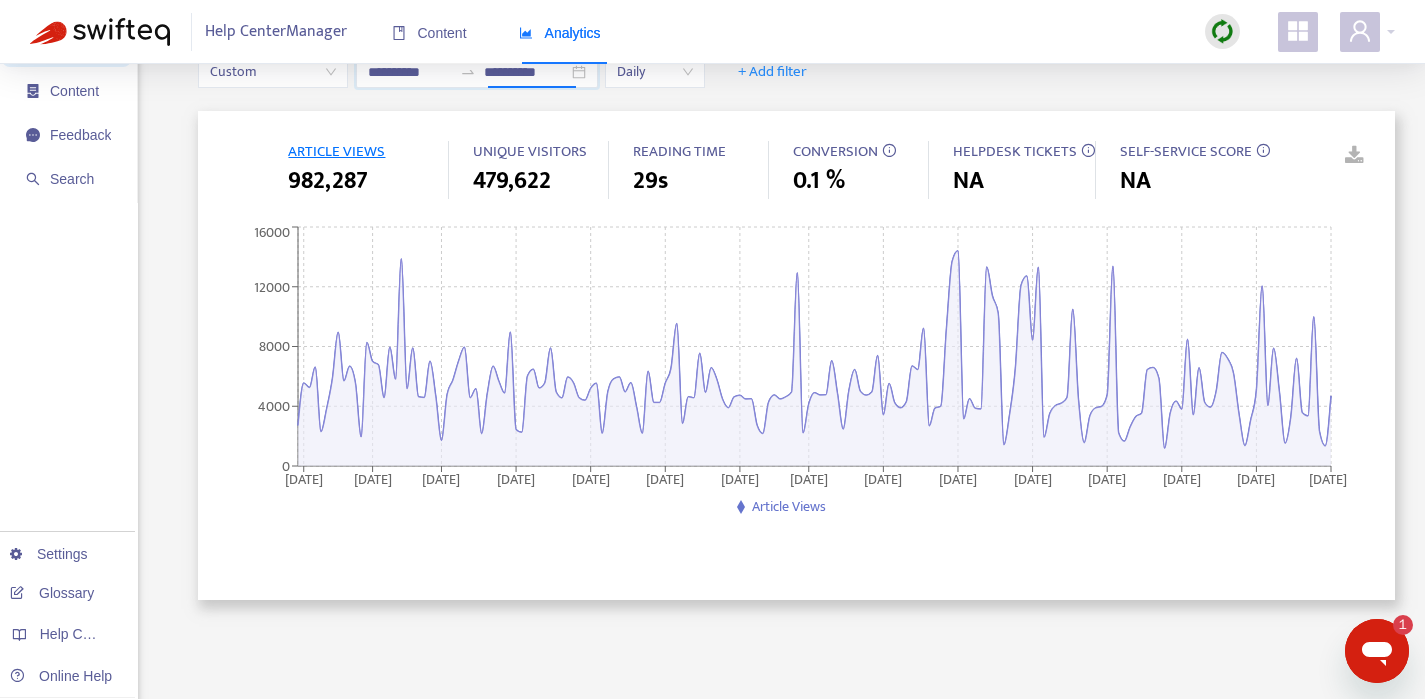 scroll, scrollTop: 0, scrollLeft: 0, axis: both 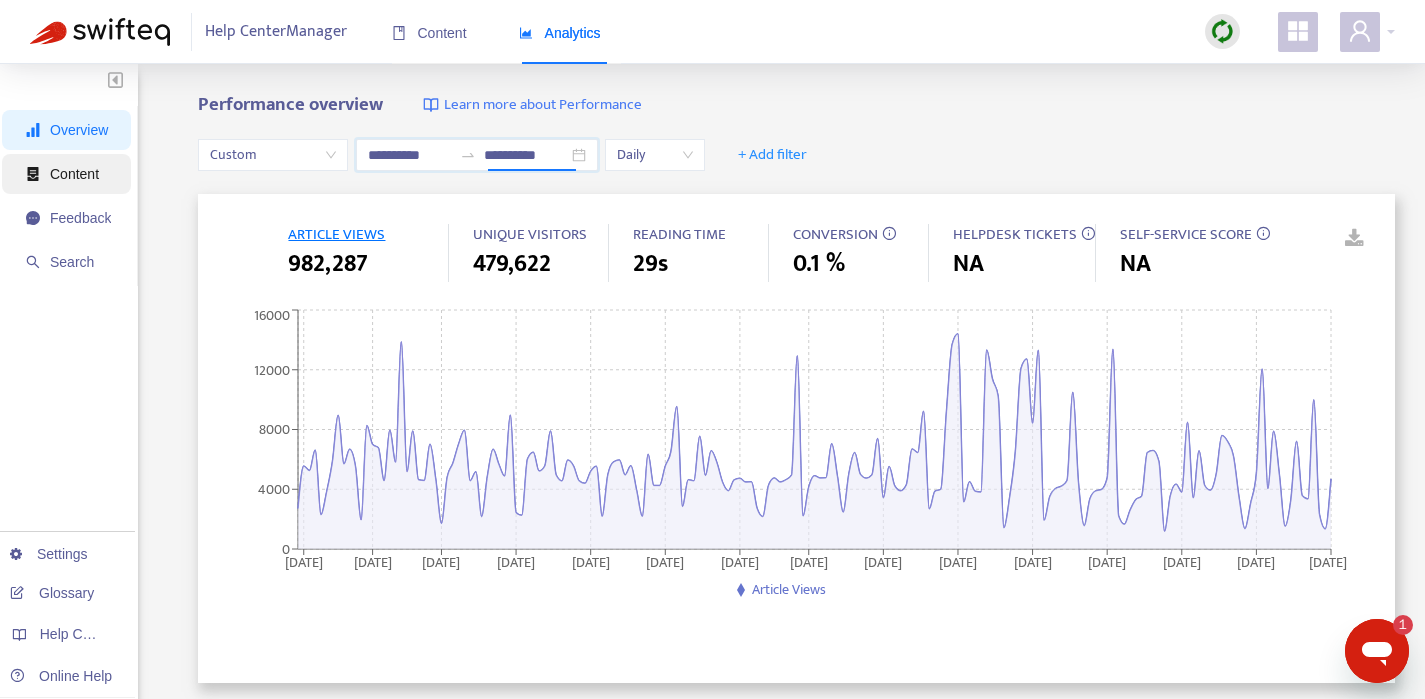 click on "Content" at bounding box center [74, 174] 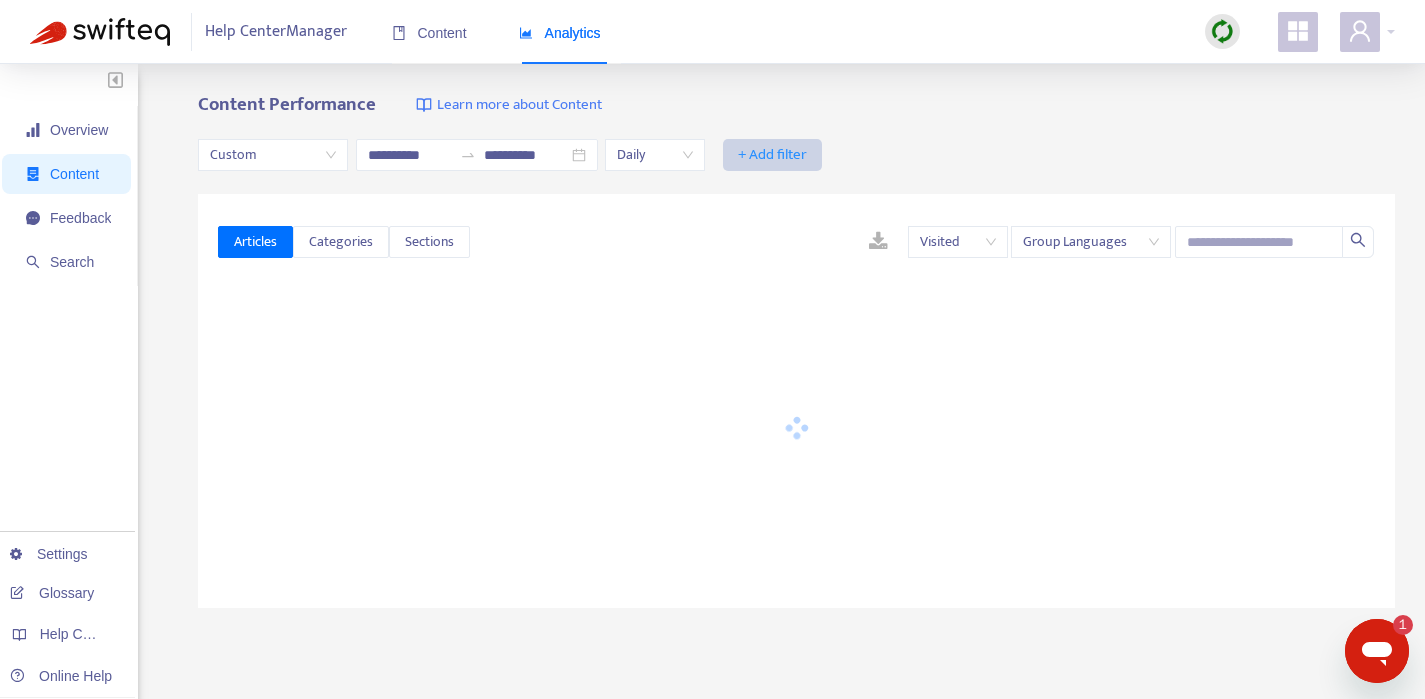 click on "+ Add filter" at bounding box center [772, 155] 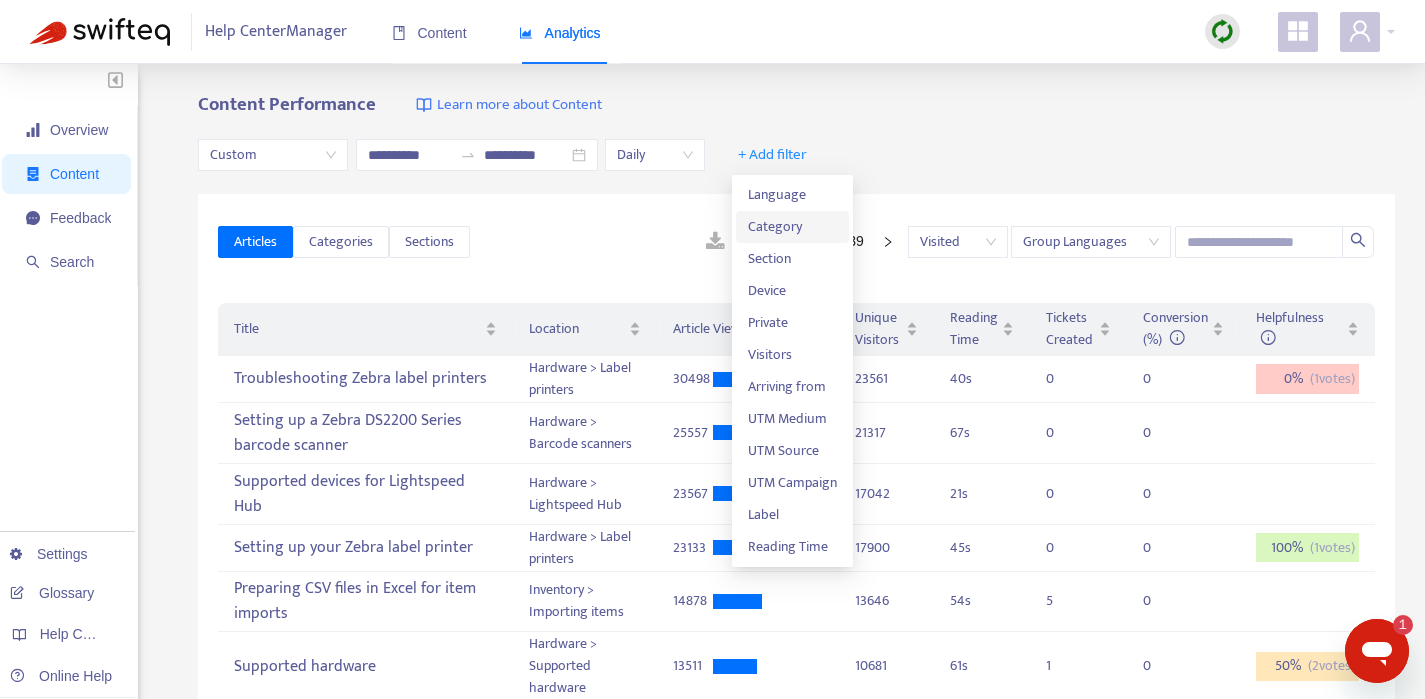 click on "Category" at bounding box center [792, 227] 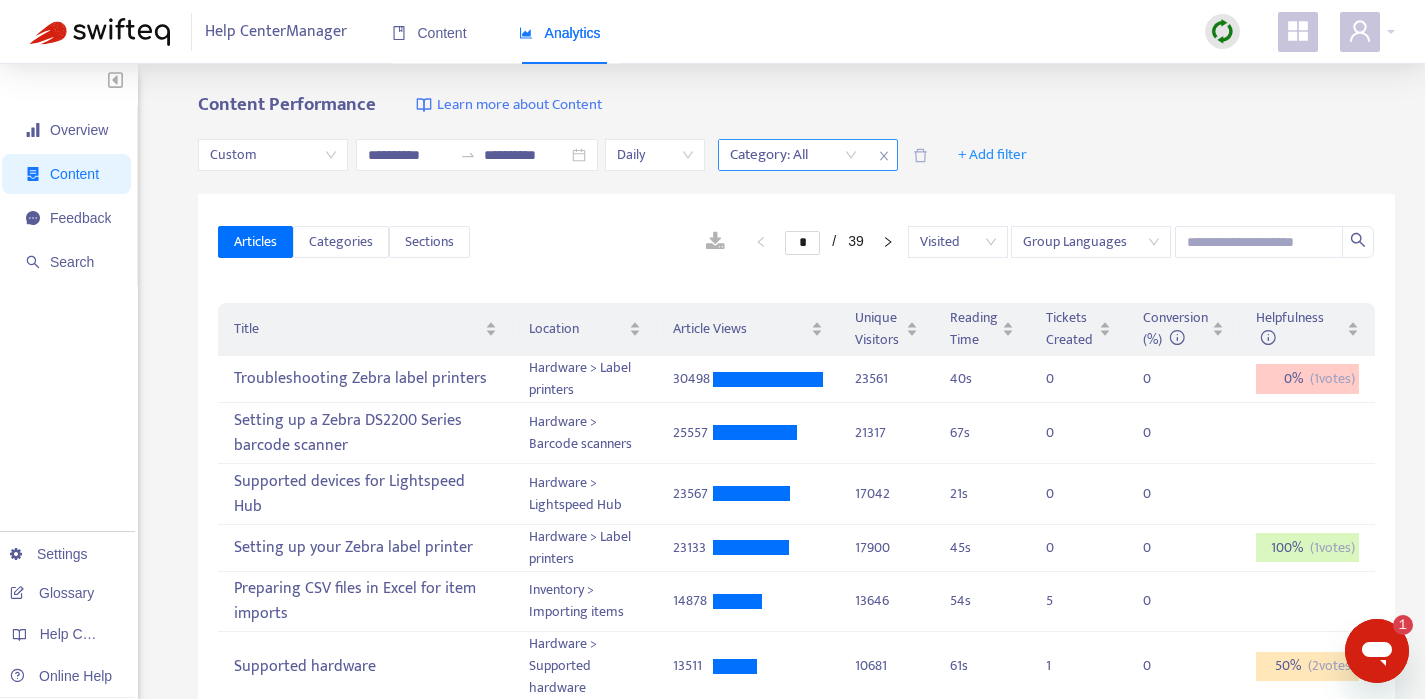 click on "Category: All" at bounding box center (793, 155) 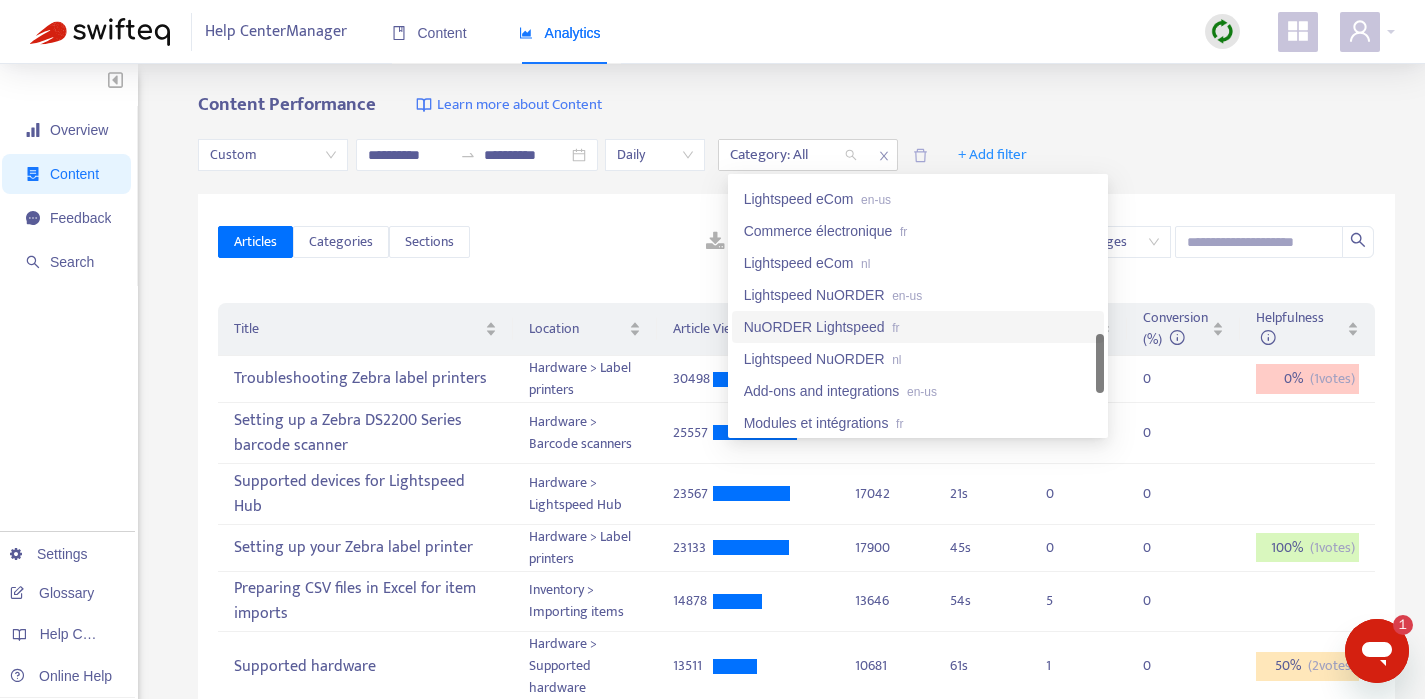 scroll, scrollTop: 893, scrollLeft: 0, axis: vertical 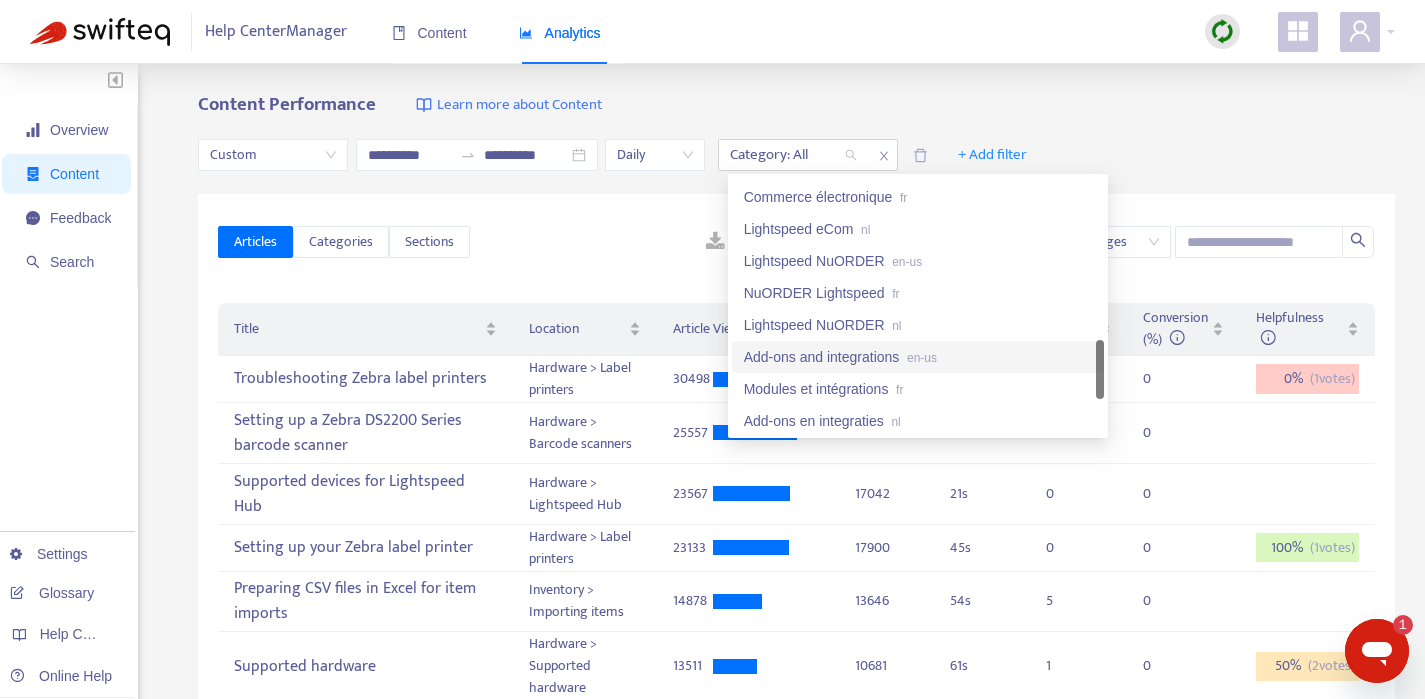 click on "Add-ons and integrations   en-us" at bounding box center [918, 357] 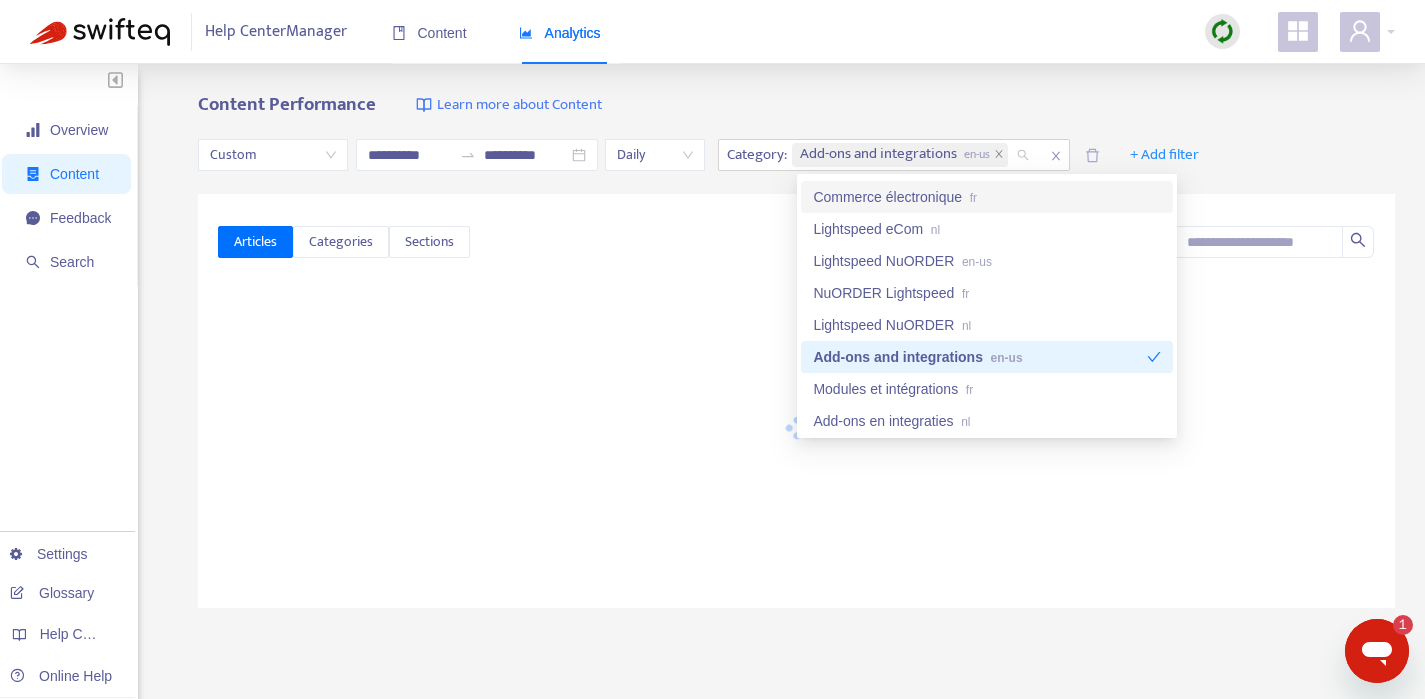 click on "**********" at bounding box center [712, 664] 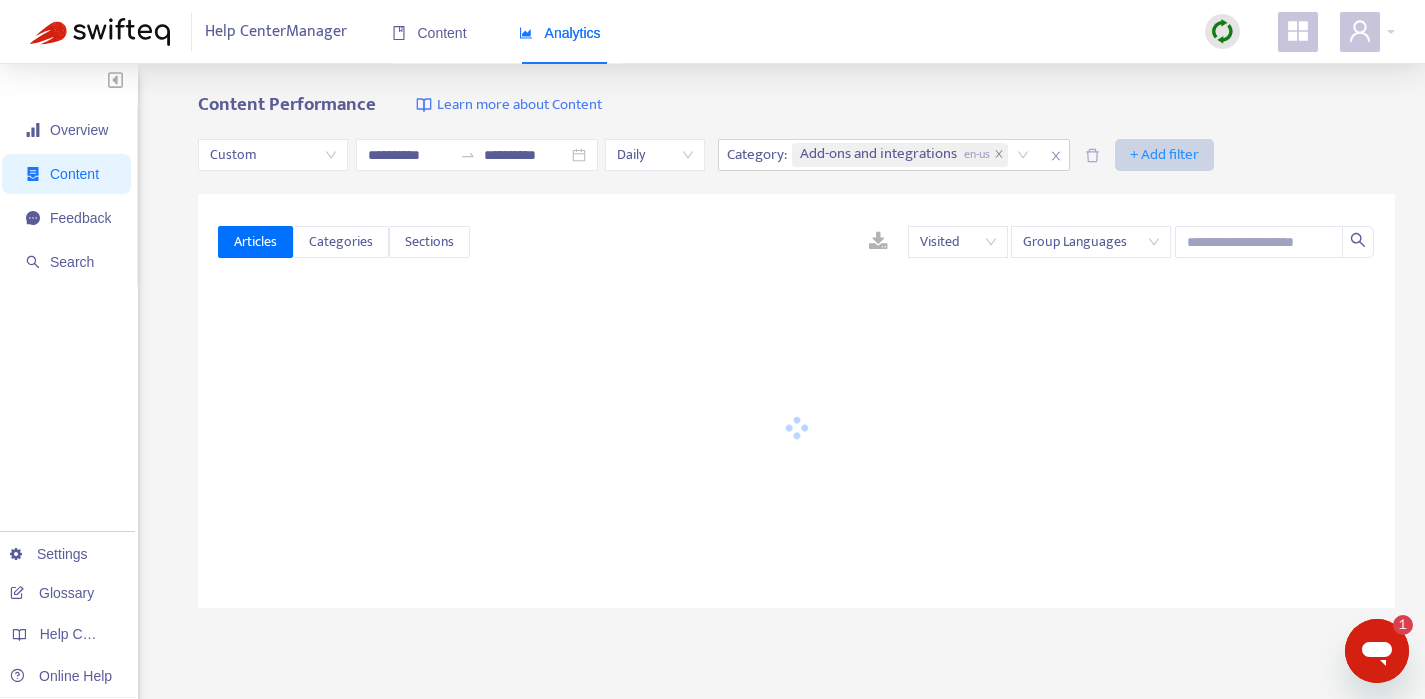click on "+ Add filter" at bounding box center [1164, 155] 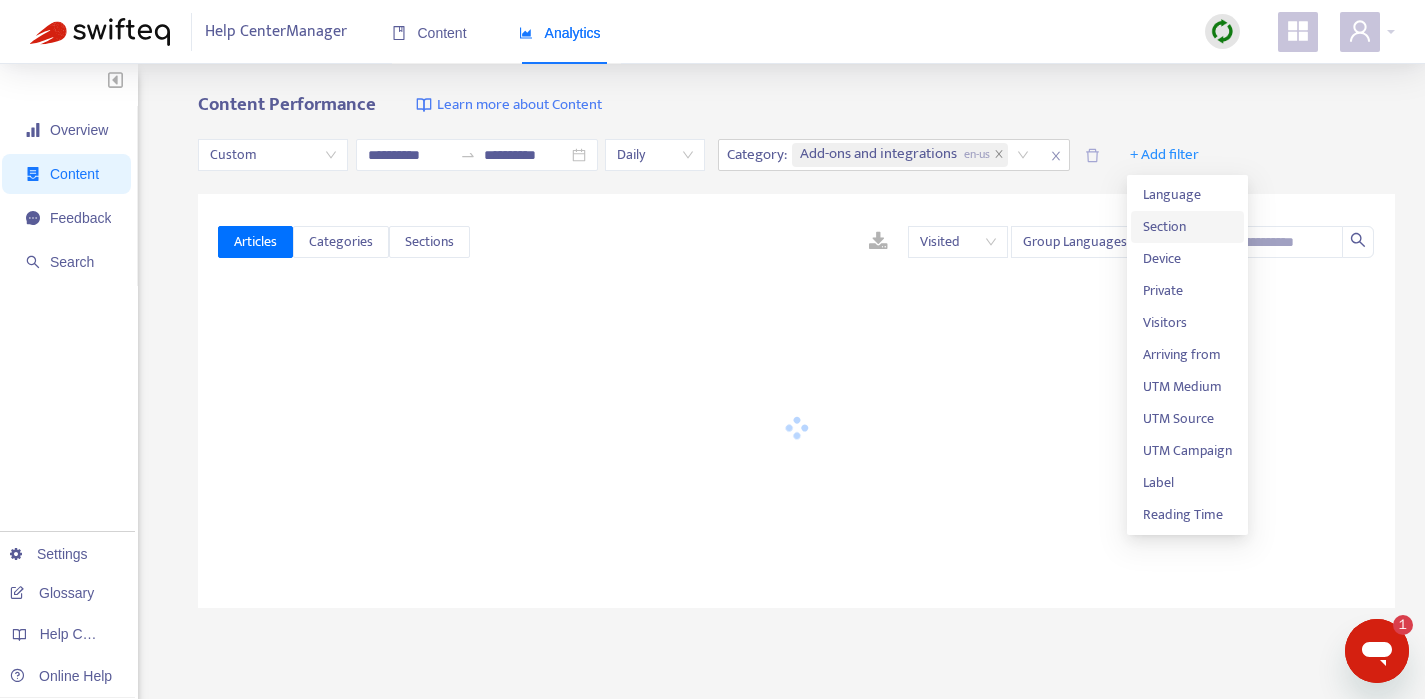click on "Section" at bounding box center [1187, 227] 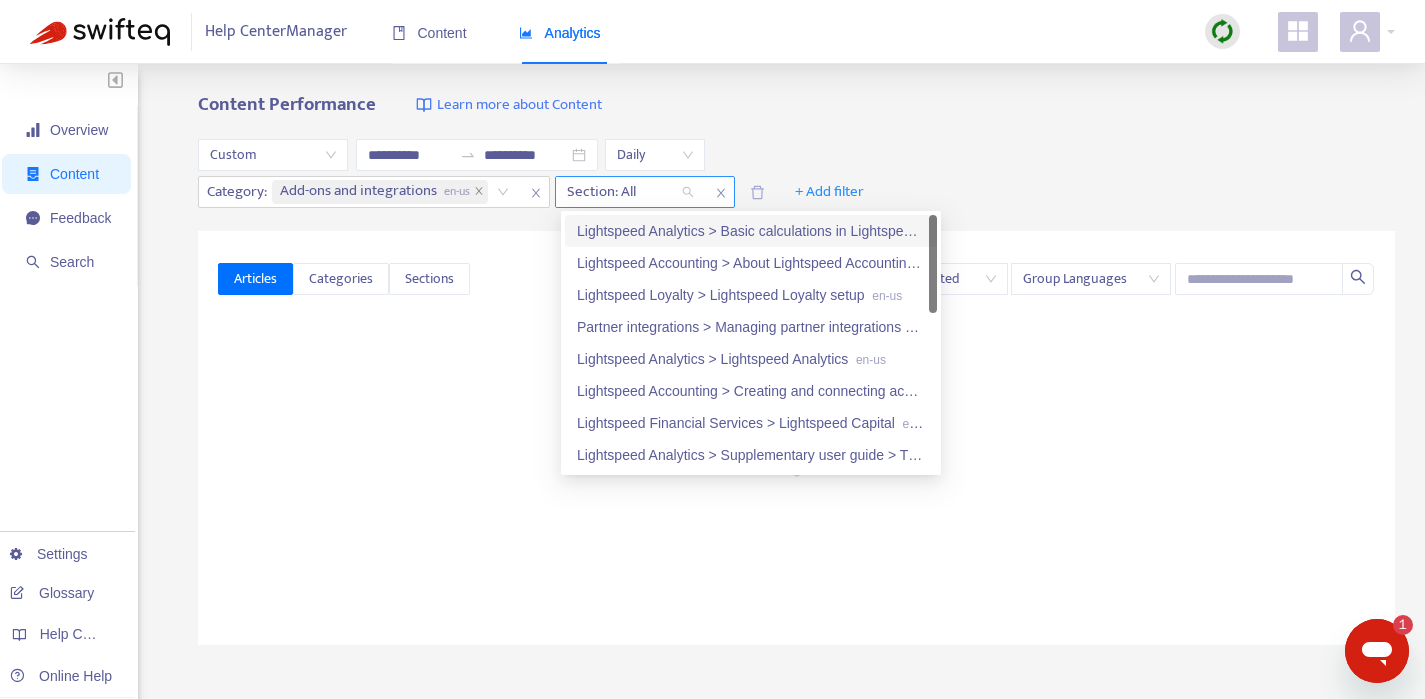 click at bounding box center [620, 192] 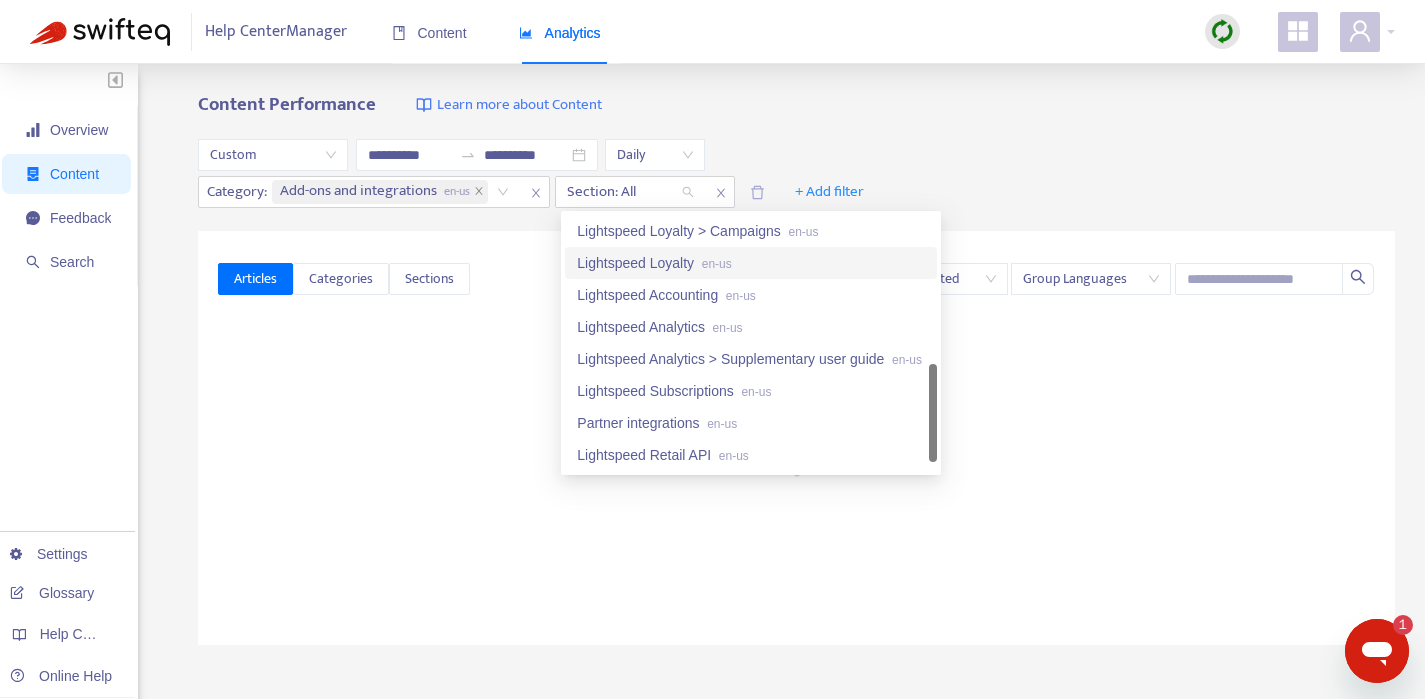 scroll, scrollTop: 544, scrollLeft: 0, axis: vertical 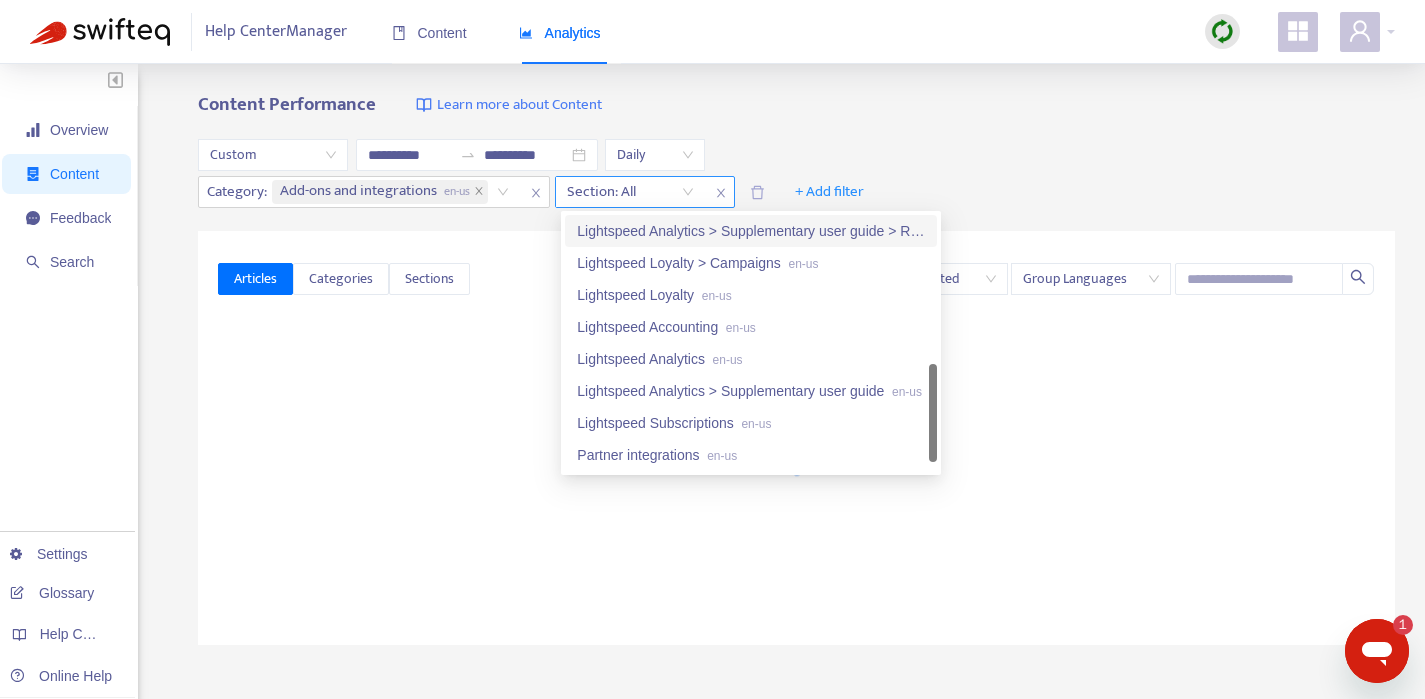 click 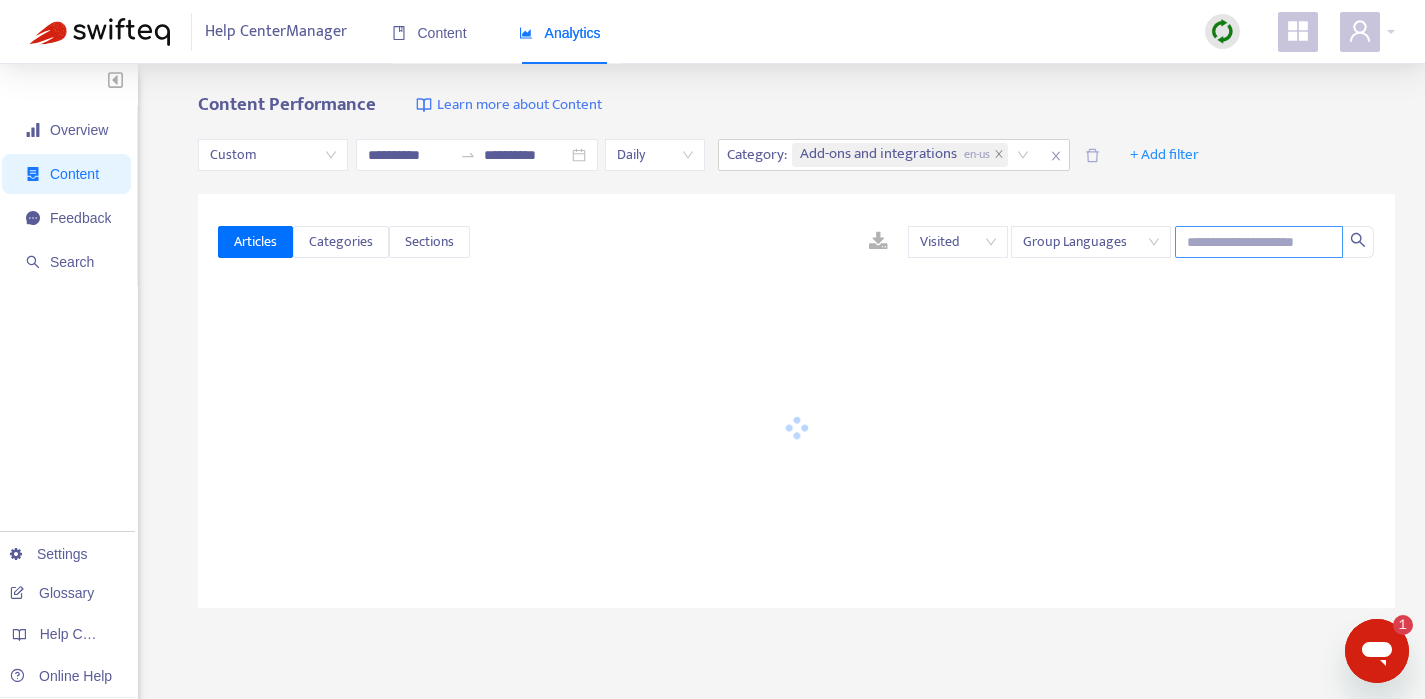 click at bounding box center [1259, 242] 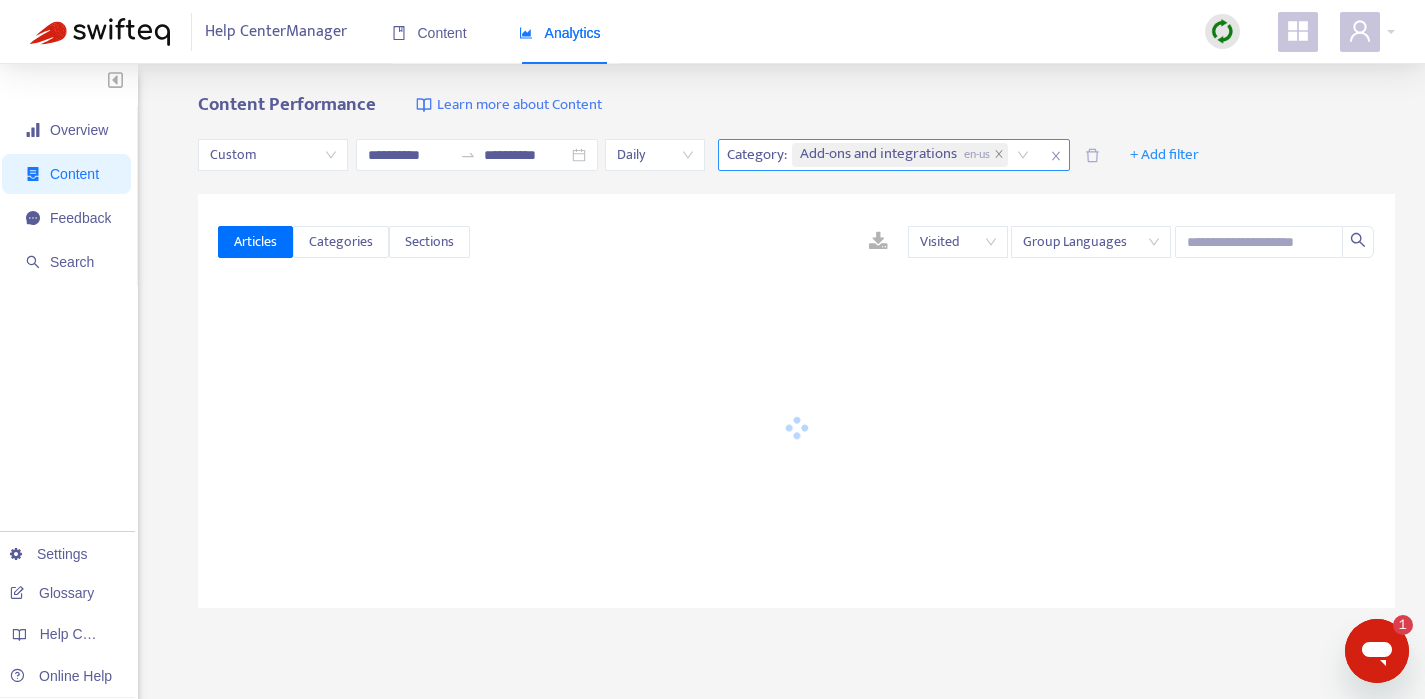 click 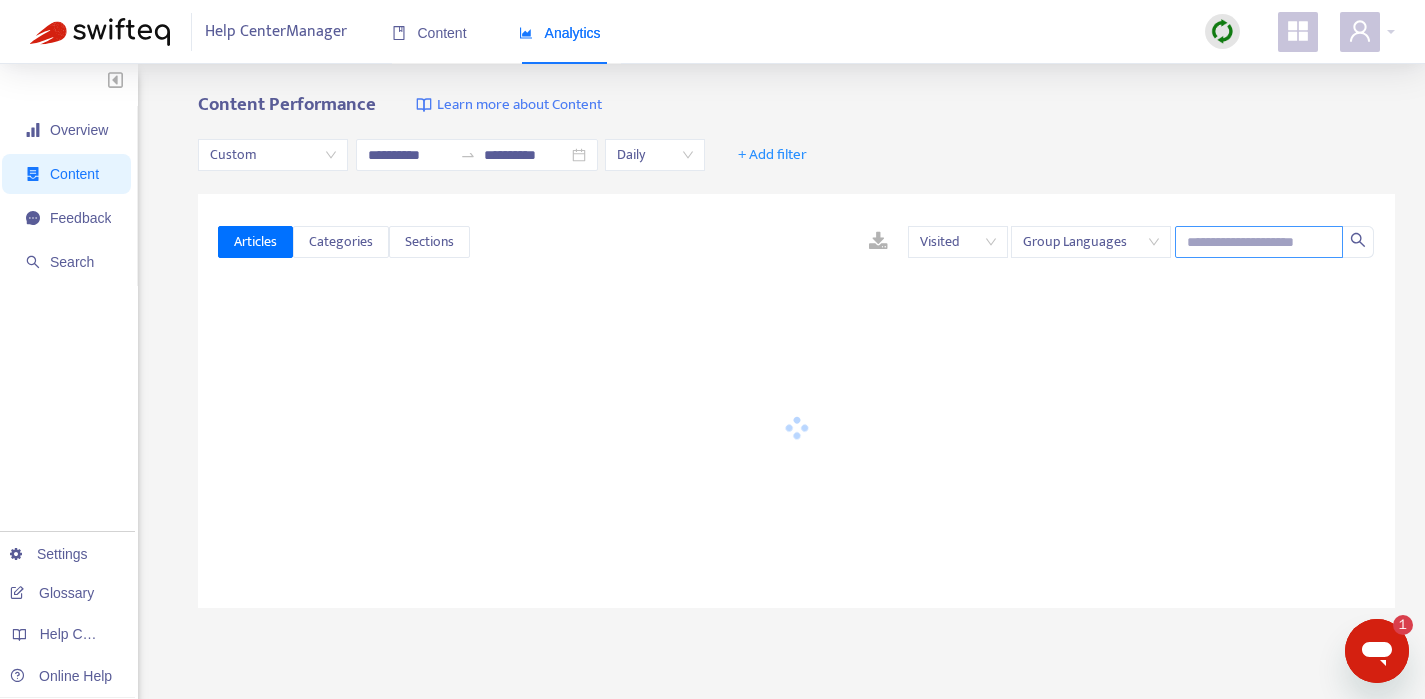 click at bounding box center [1259, 242] 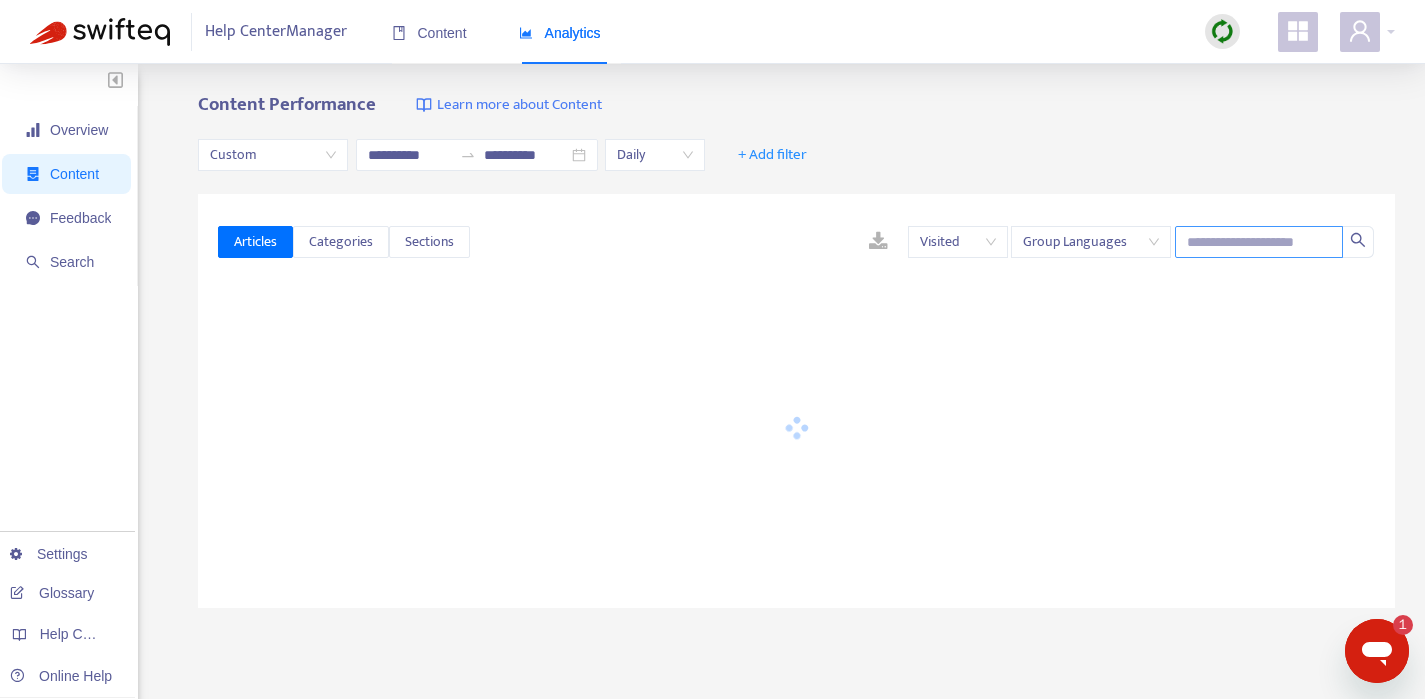paste on "**********" 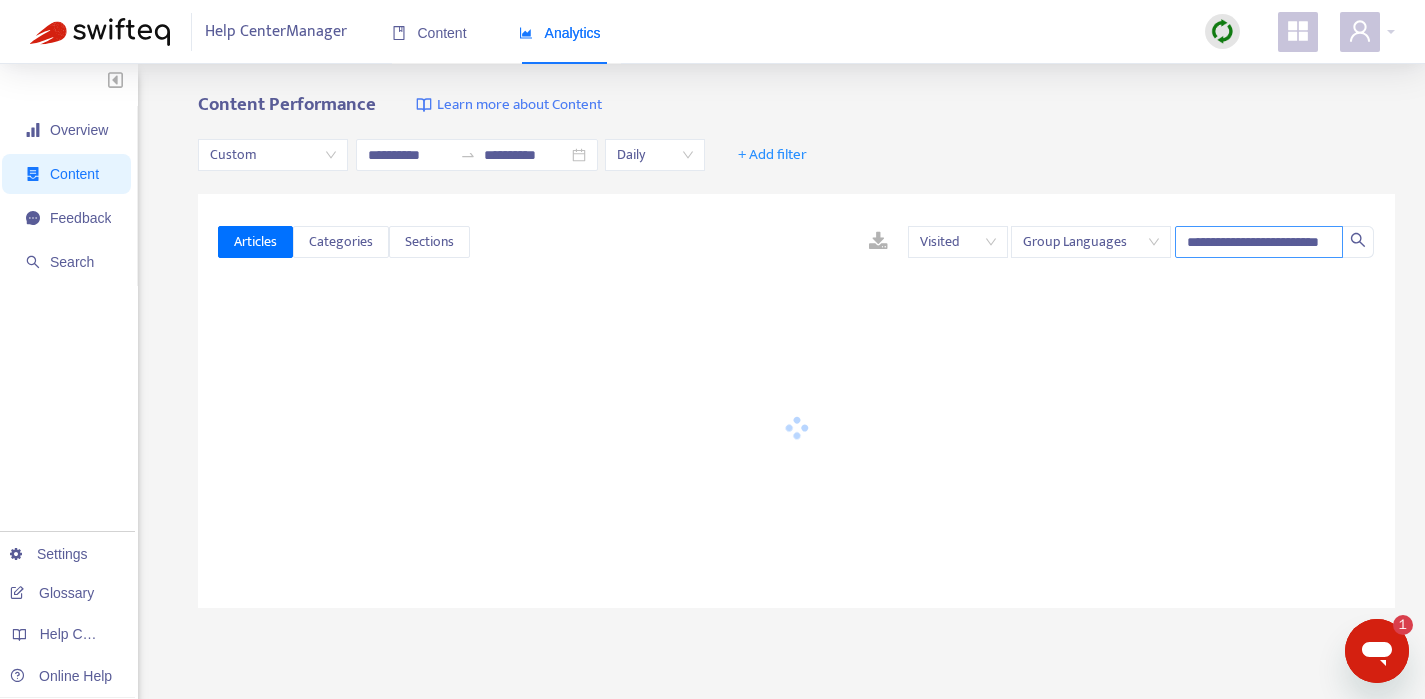 scroll, scrollTop: 0, scrollLeft: 33, axis: horizontal 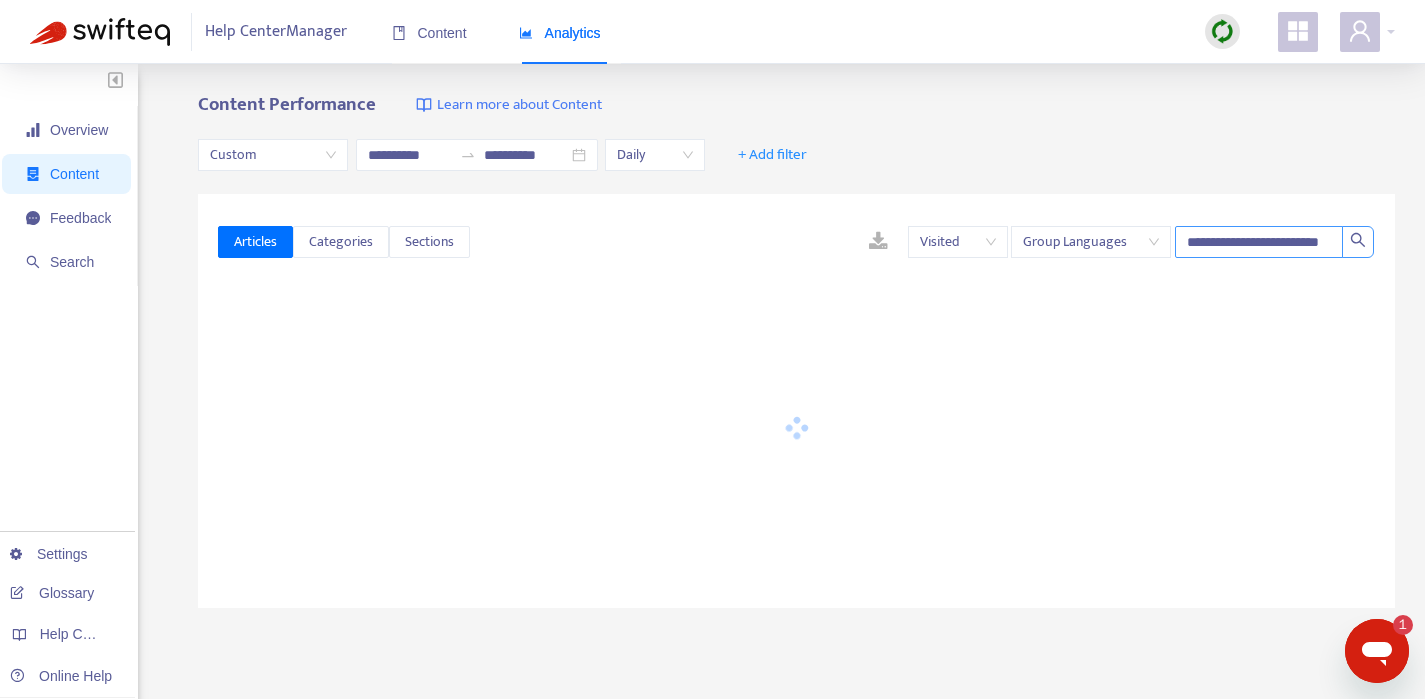 click 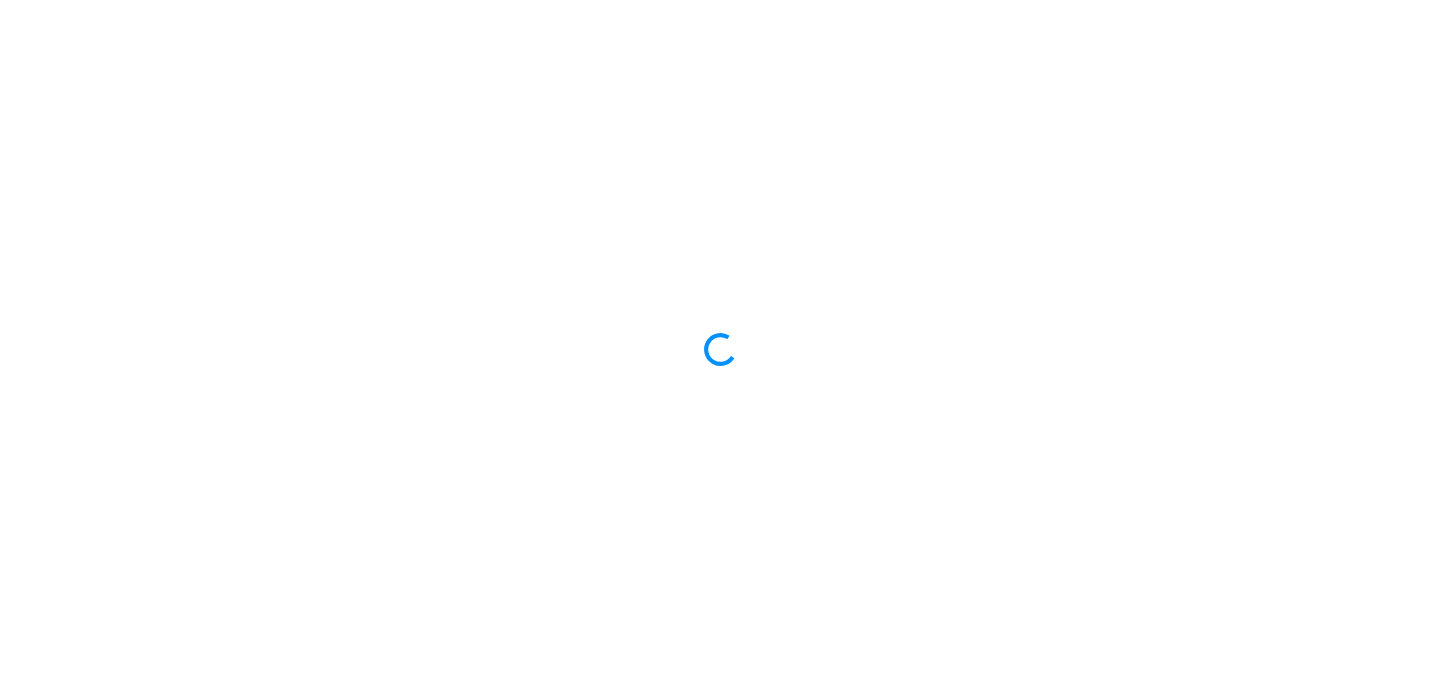 scroll, scrollTop: 0, scrollLeft: 0, axis: both 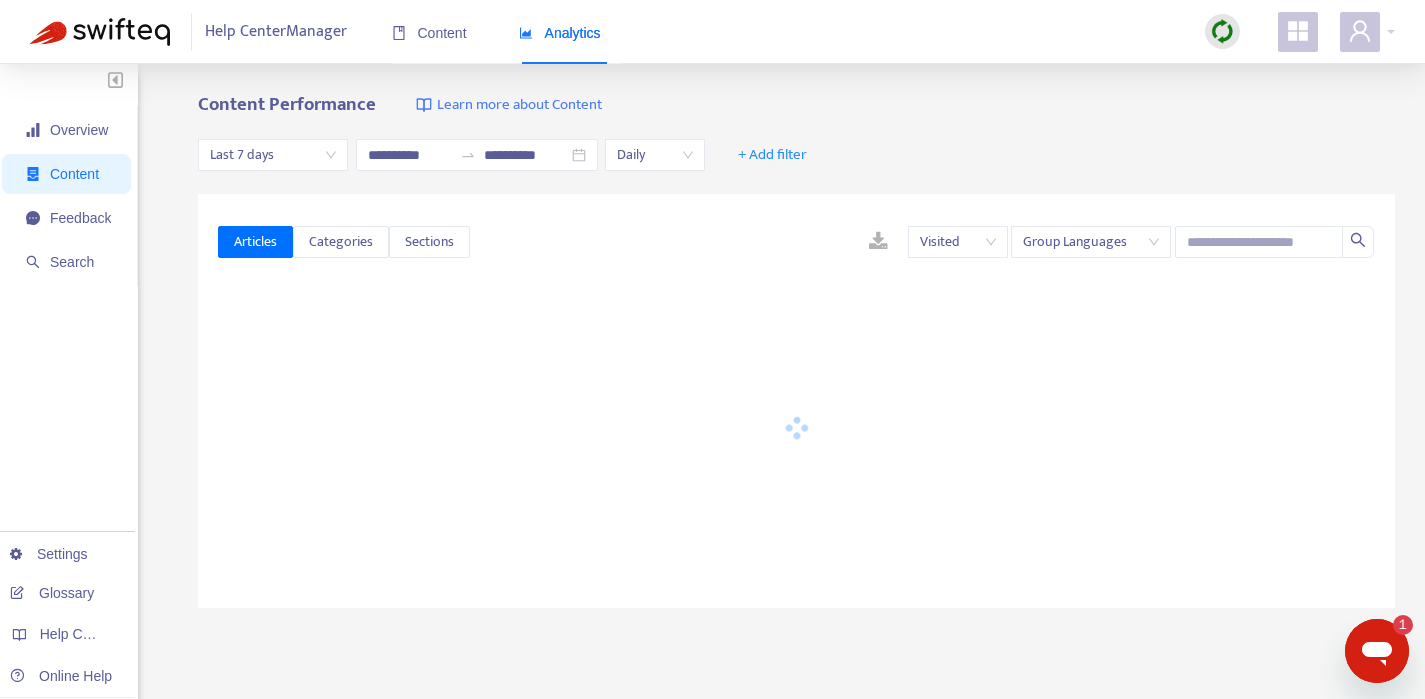 type on "**********" 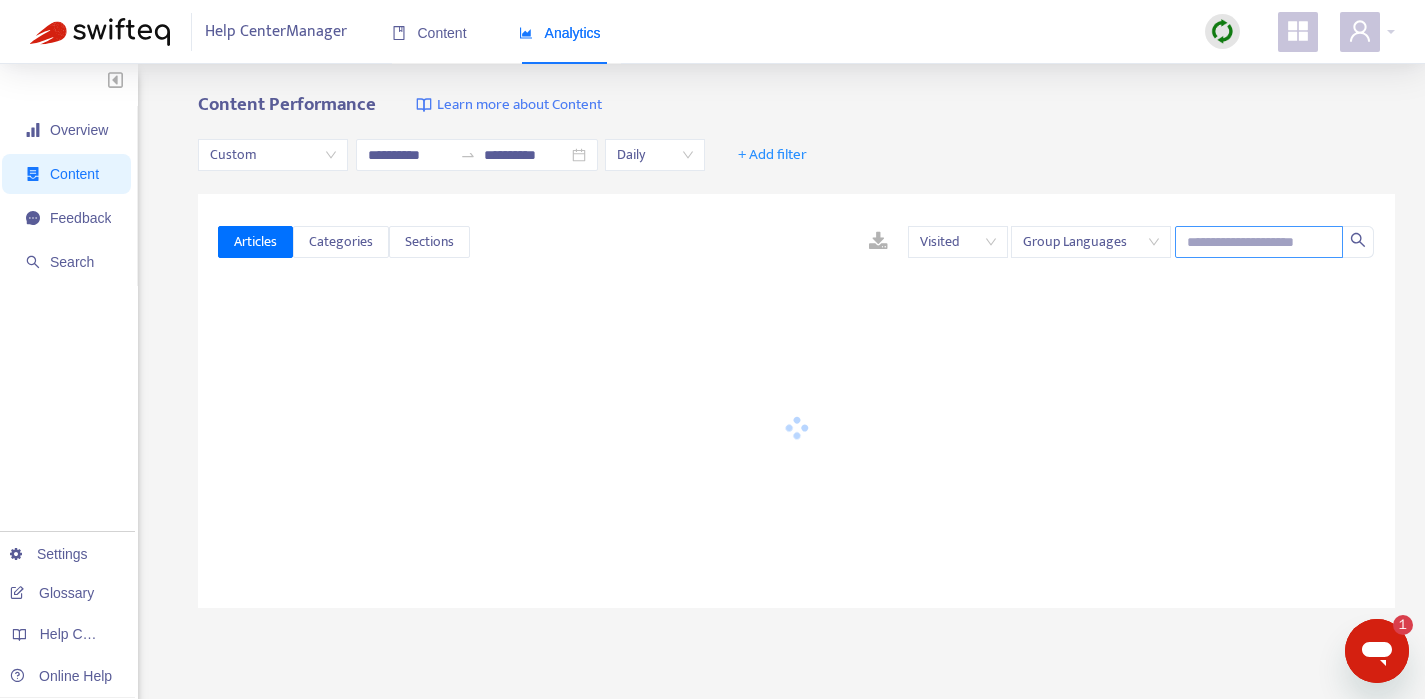 click at bounding box center (1259, 242) 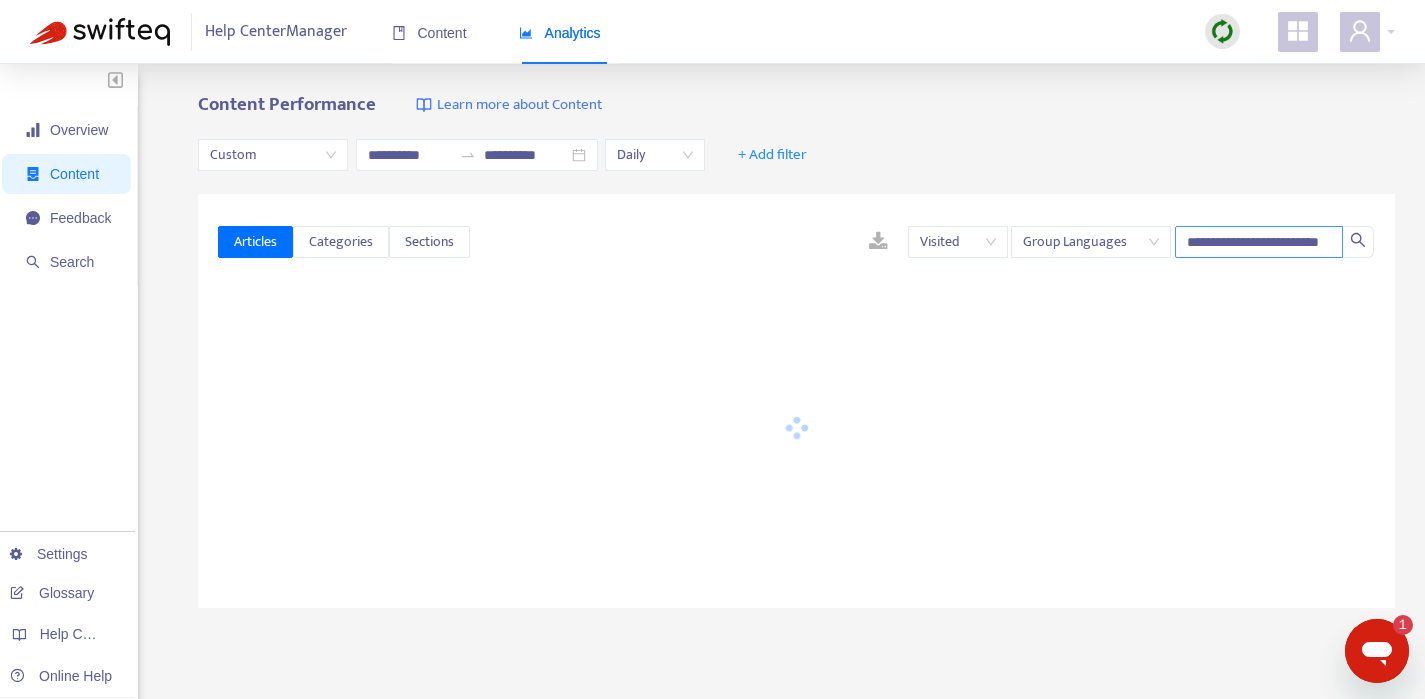 scroll, scrollTop: 0, scrollLeft: 33, axis: horizontal 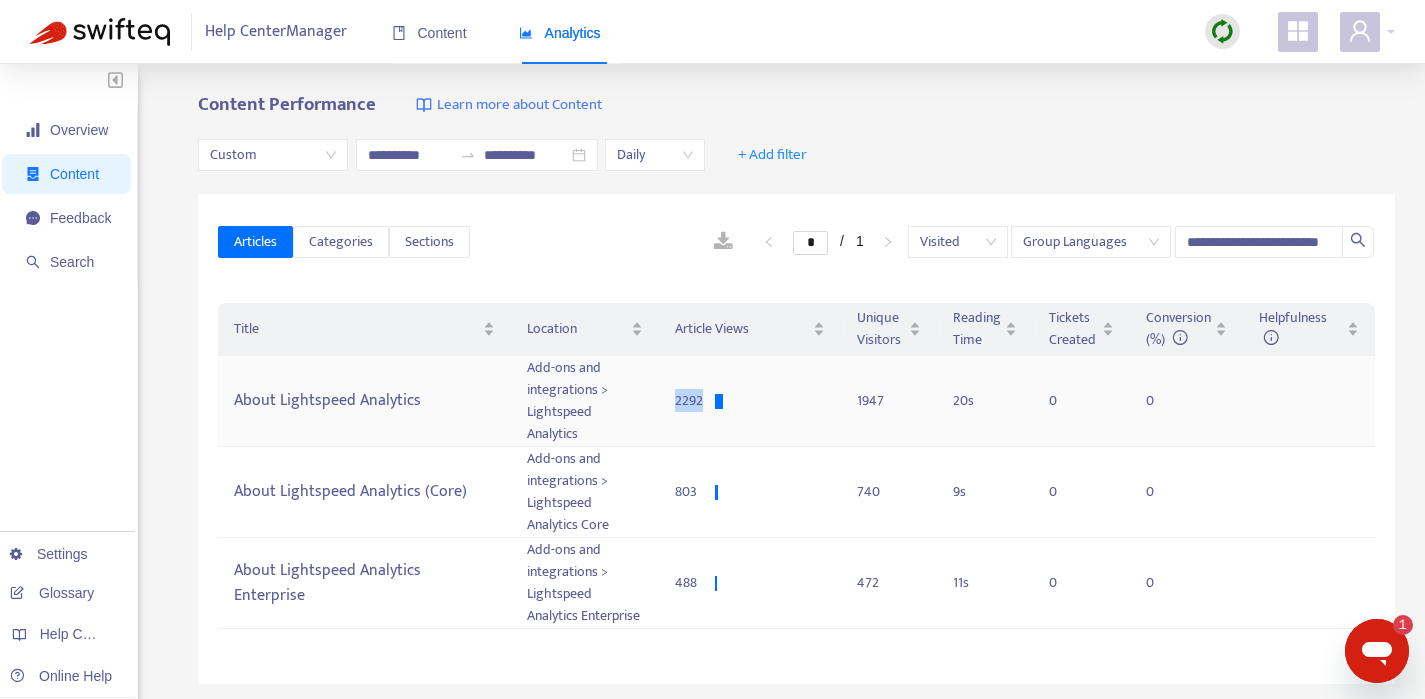 copy on "2292" 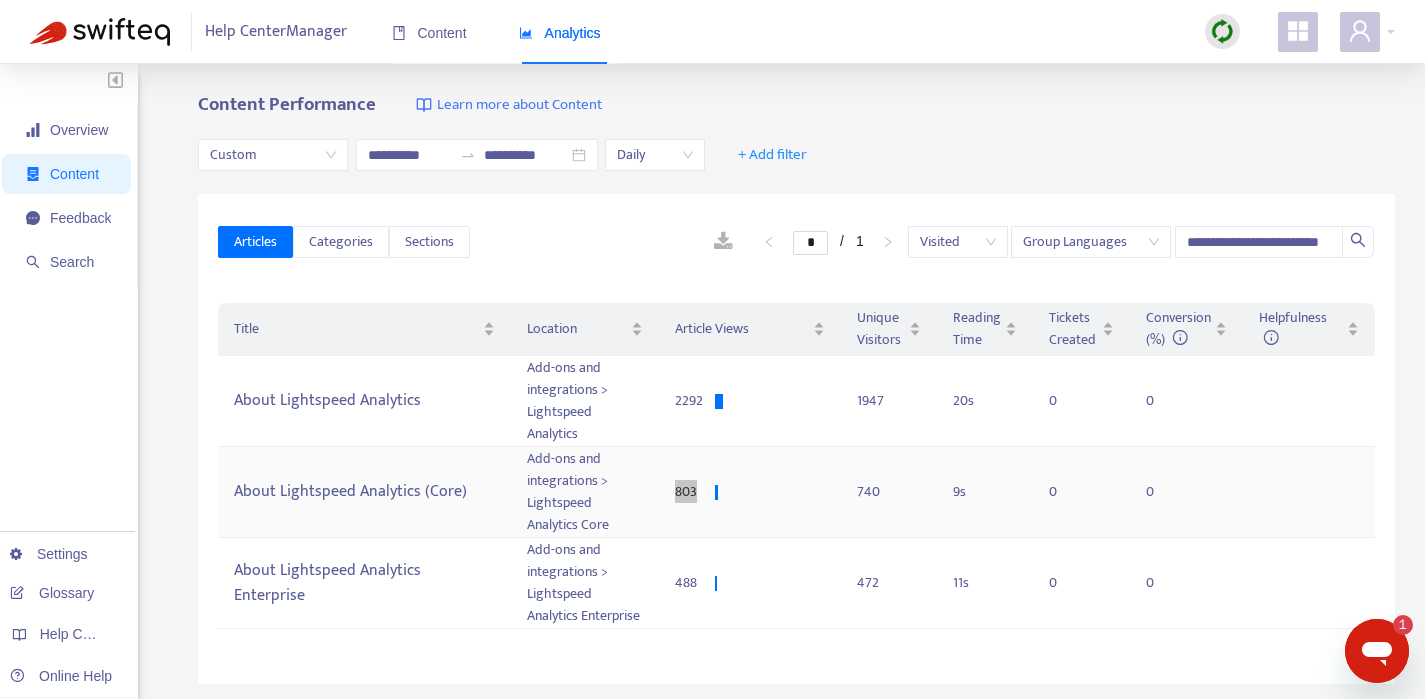 copy on "803" 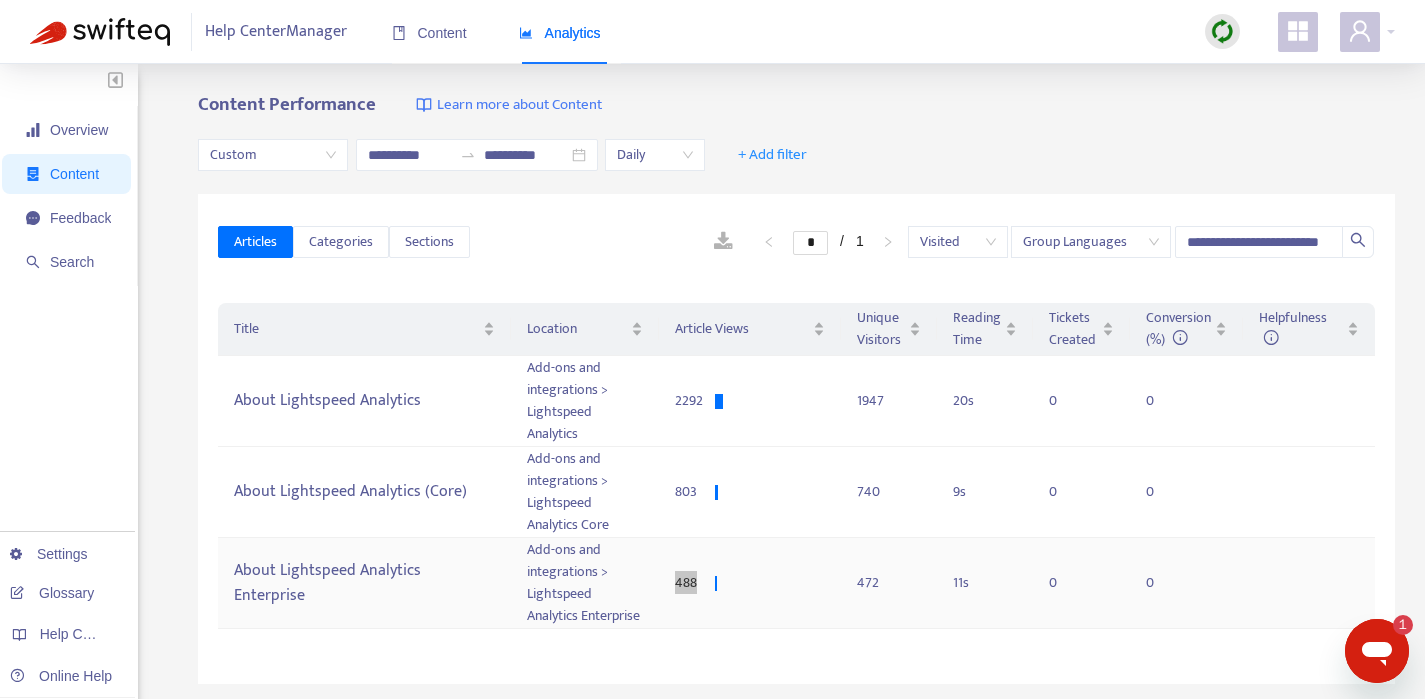 copy on "488" 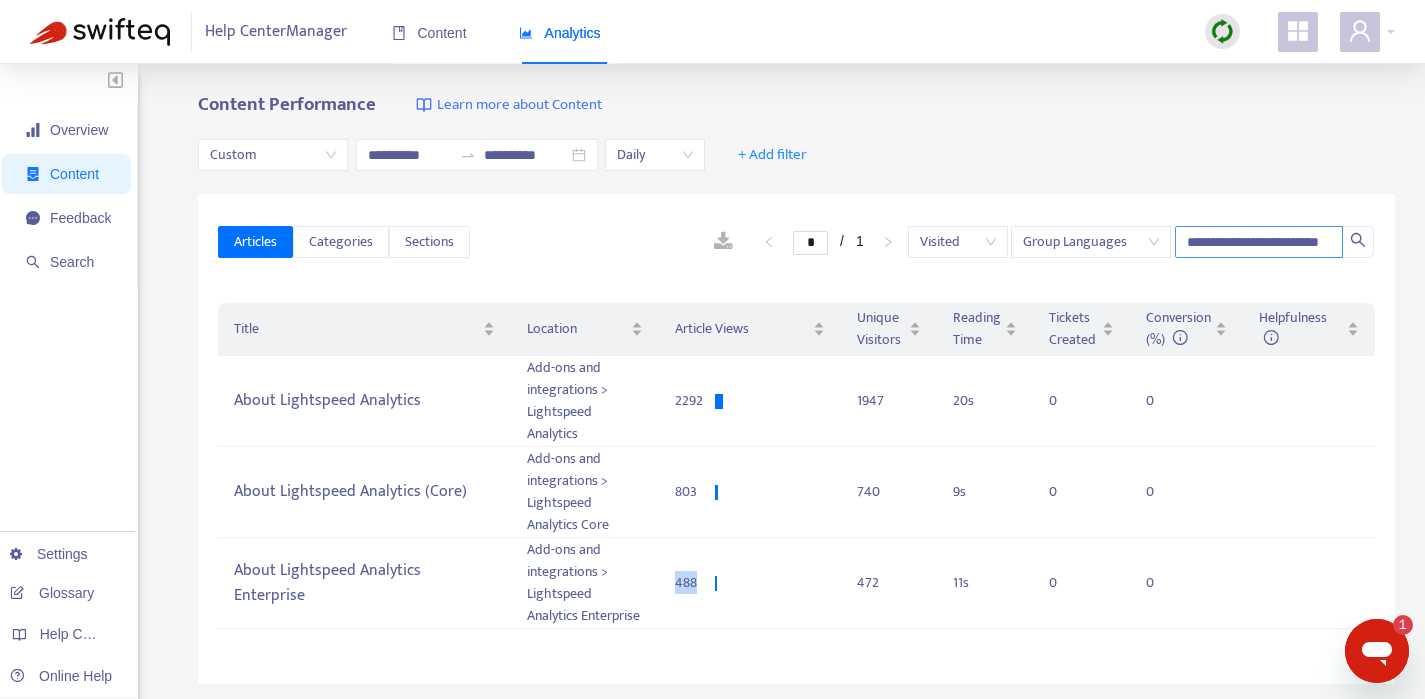 click on "**********" at bounding box center [1259, 242] 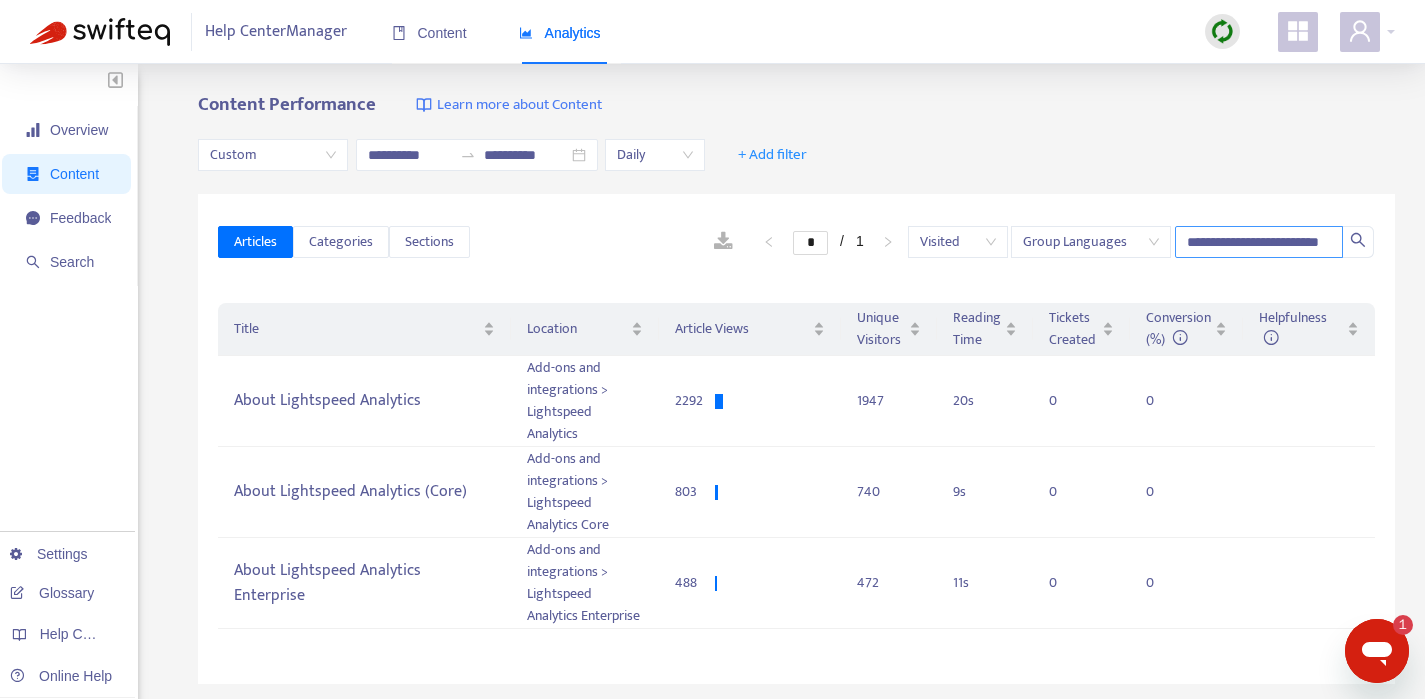 click on "**********" at bounding box center [1259, 242] 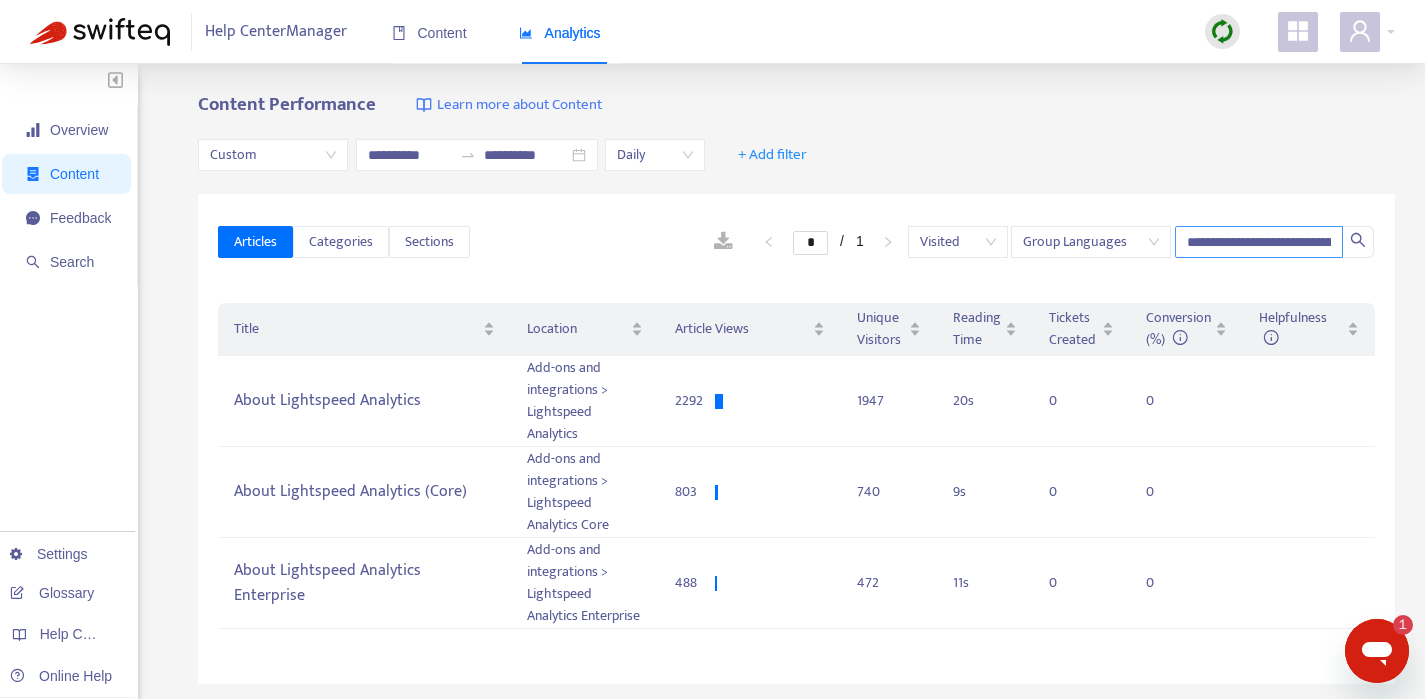 scroll, scrollTop: 0, scrollLeft: 89, axis: horizontal 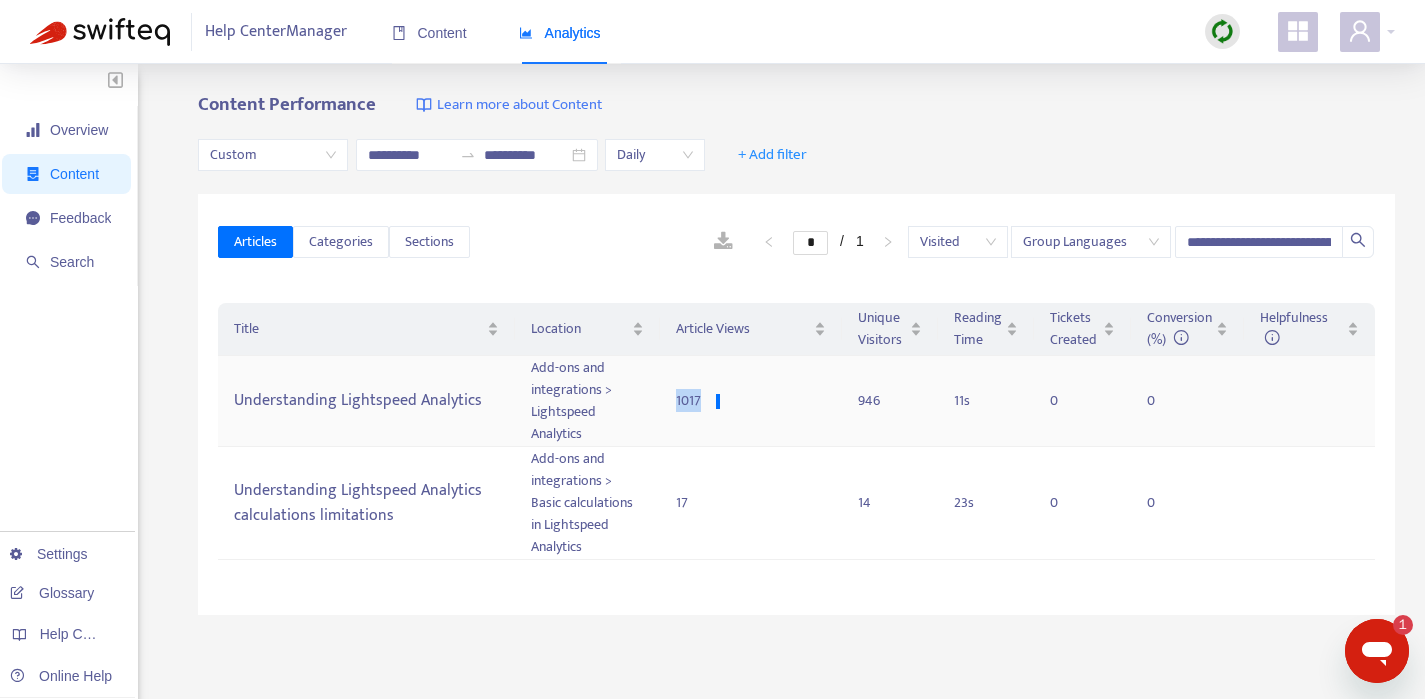 copy on "1017" 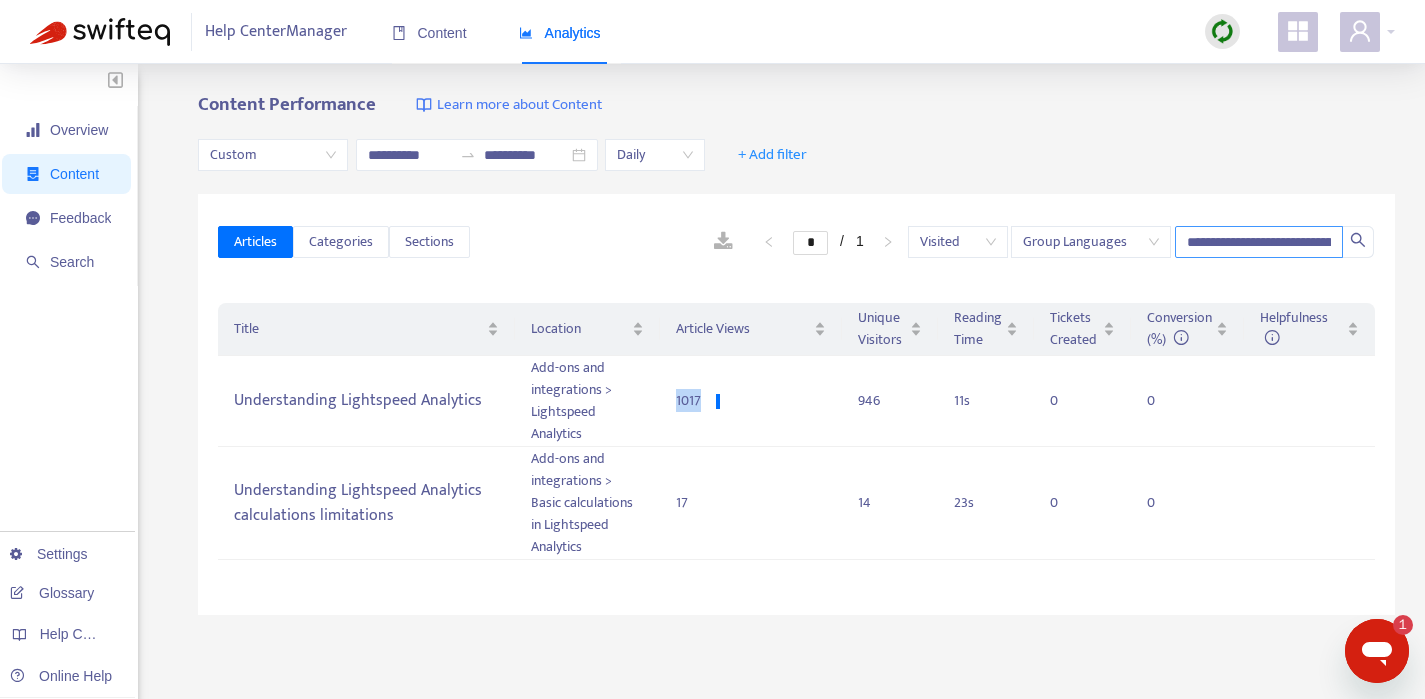 click on "**********" at bounding box center (1259, 242) 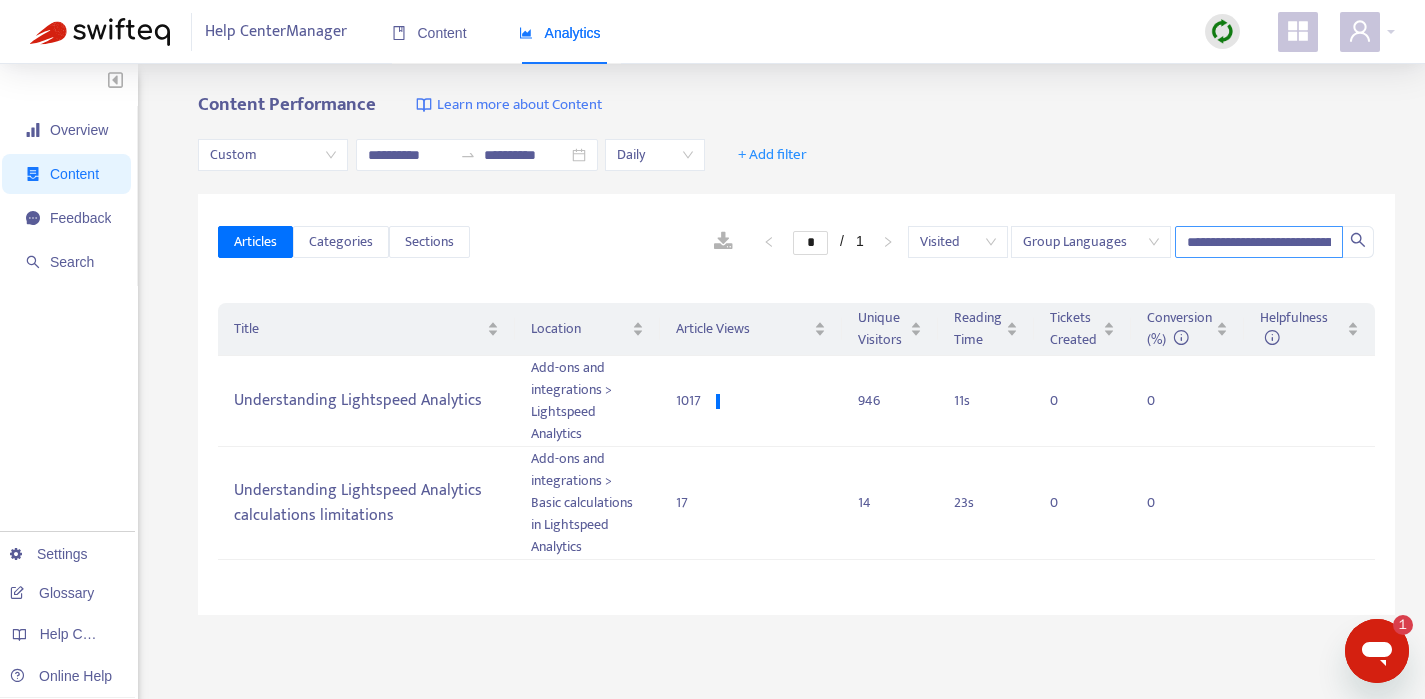 click on "**********" at bounding box center [1259, 242] 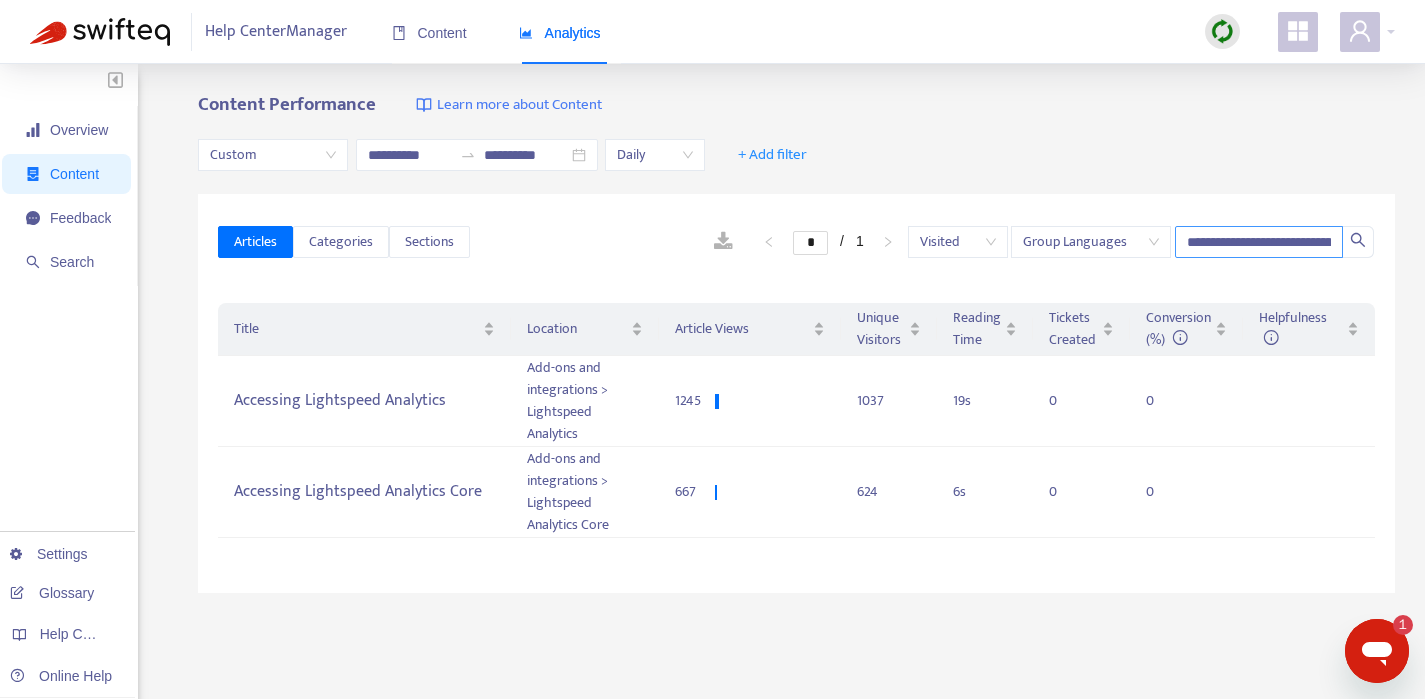 scroll, scrollTop: 0, scrollLeft: 60, axis: horizontal 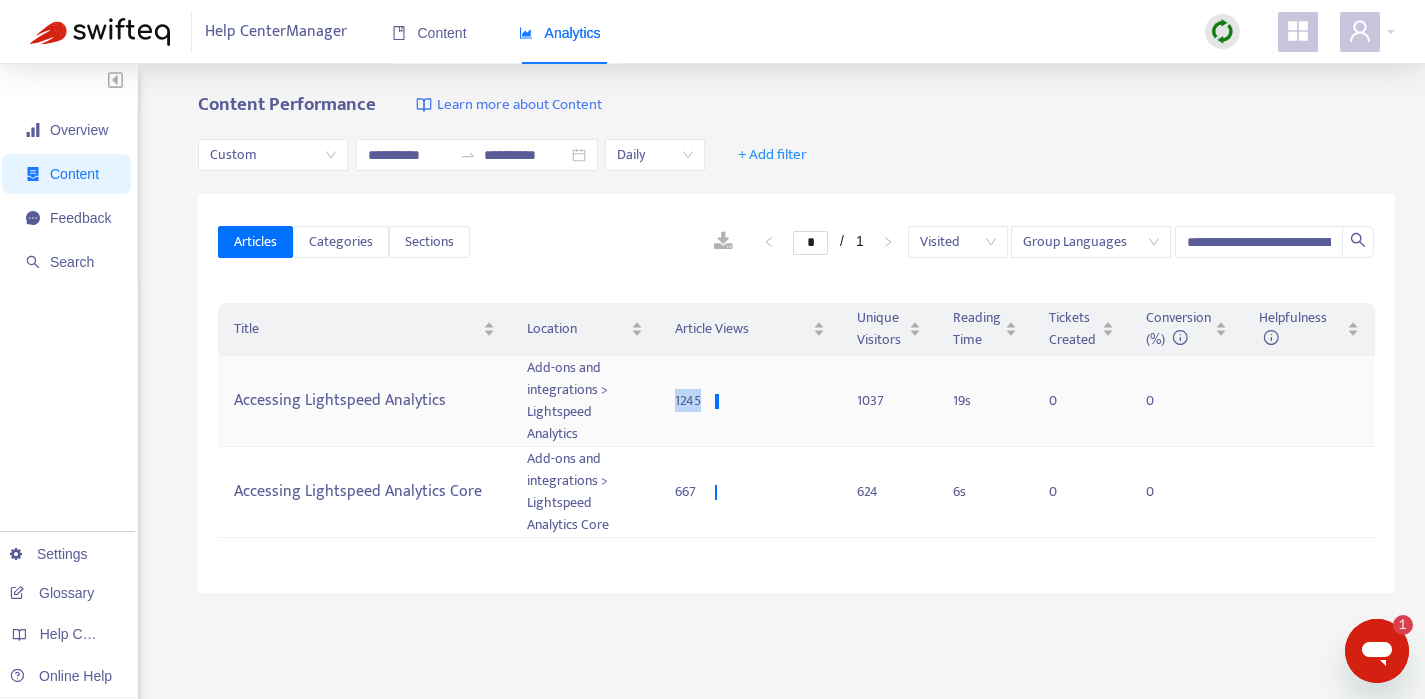 copy on "1245" 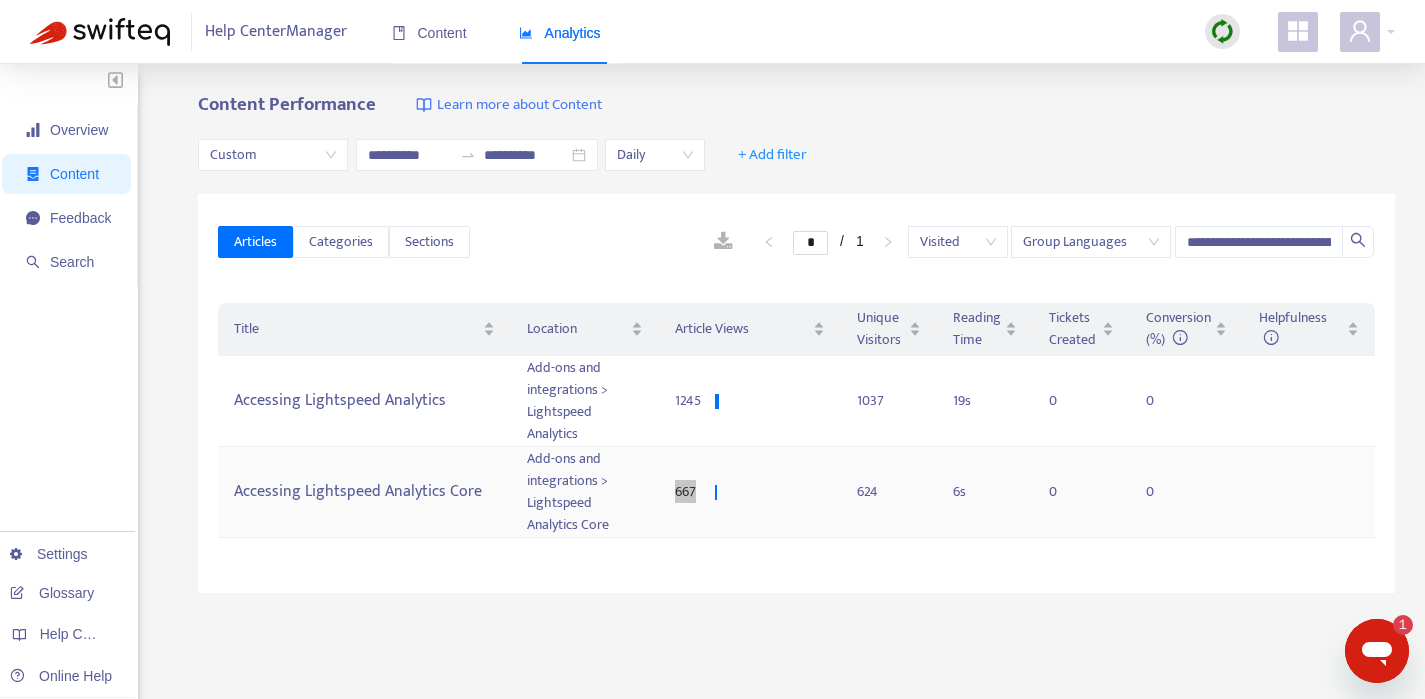 copy on "667" 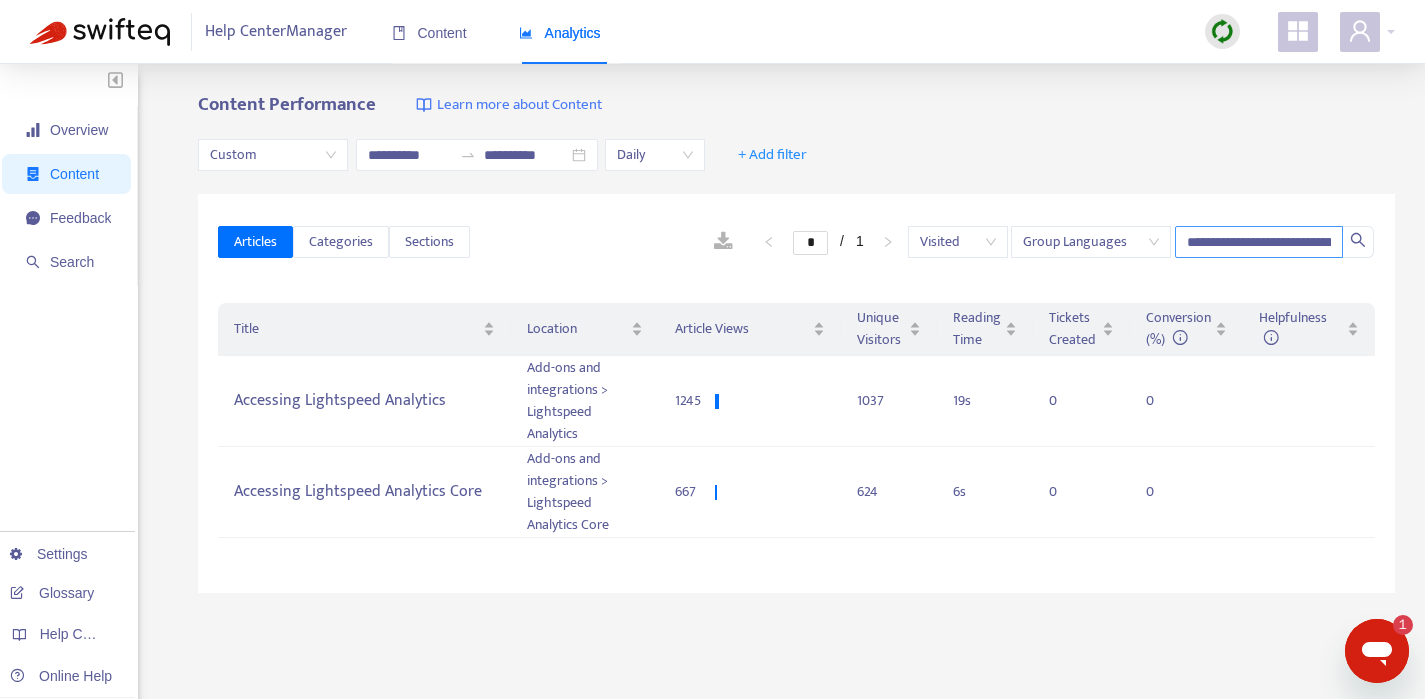 scroll, scrollTop: 0, scrollLeft: 60, axis: horizontal 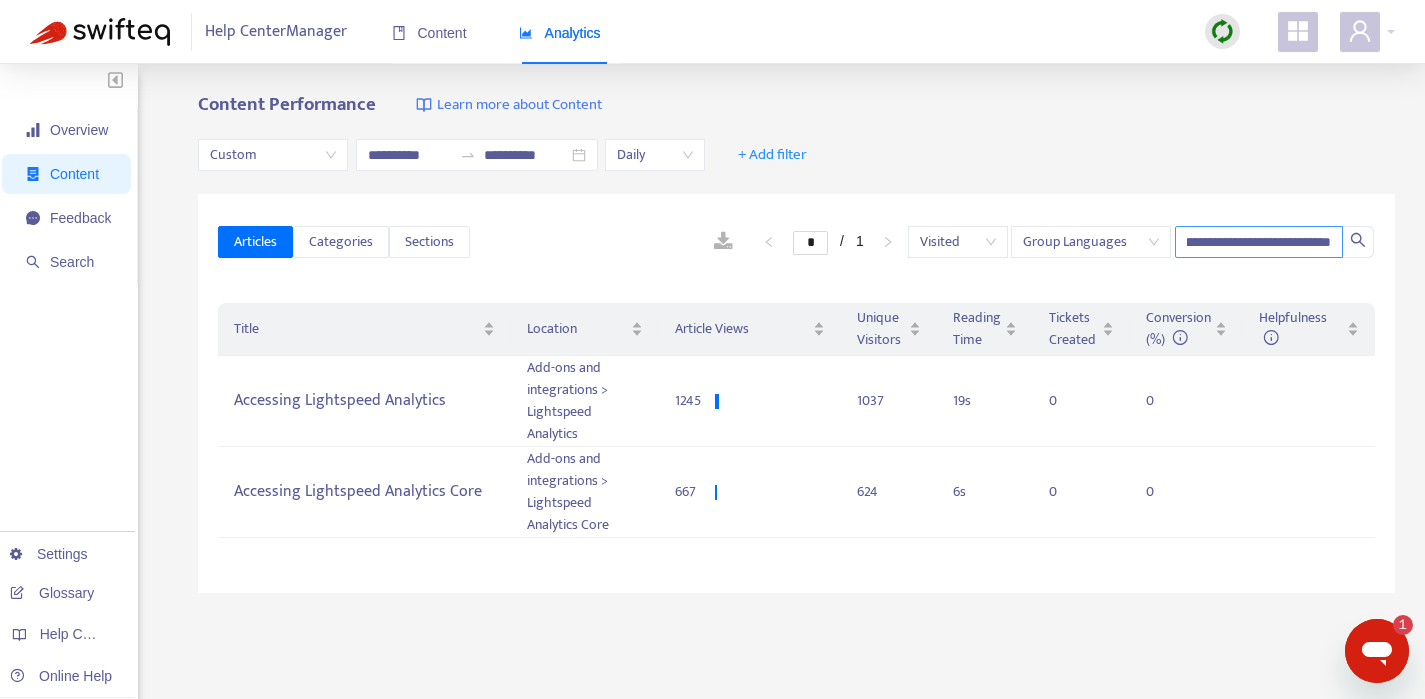 drag, startPoint x: 1257, startPoint y: 239, endPoint x: 1447, endPoint y: 251, distance: 190.37857 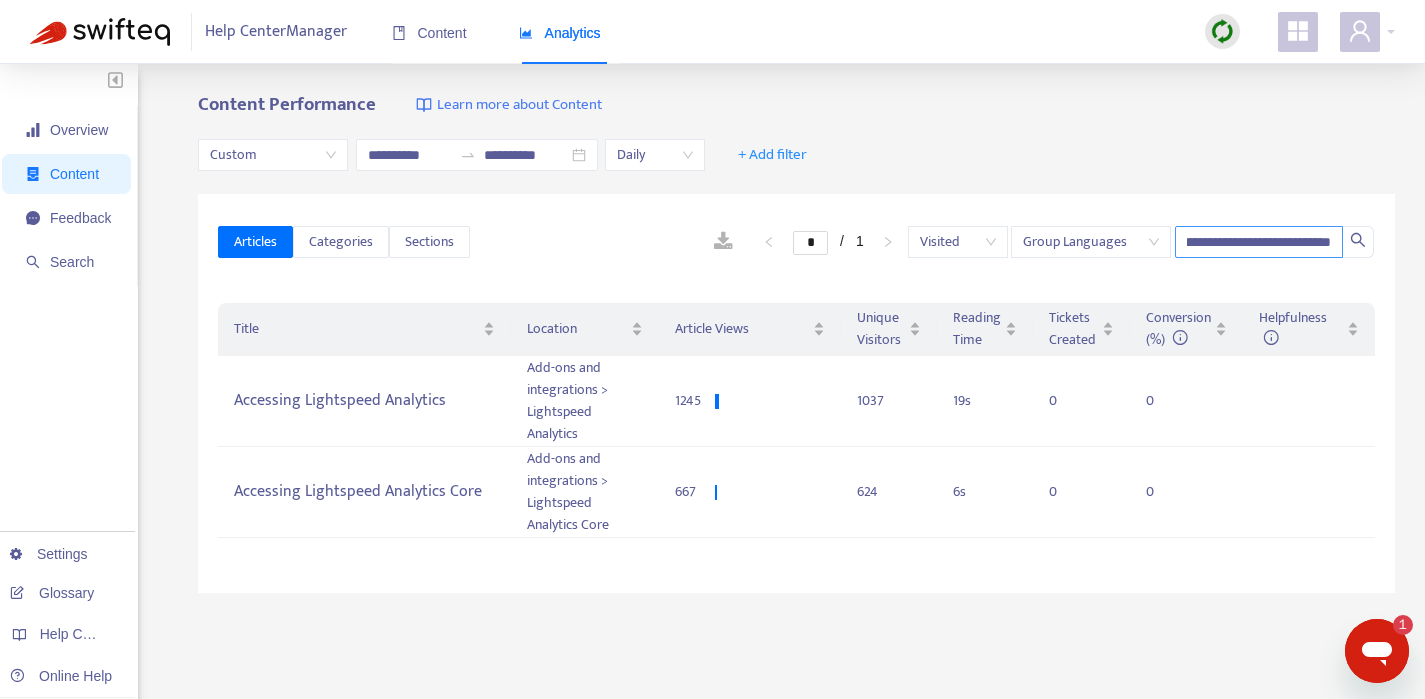 click on "**********" at bounding box center (1259, 242) 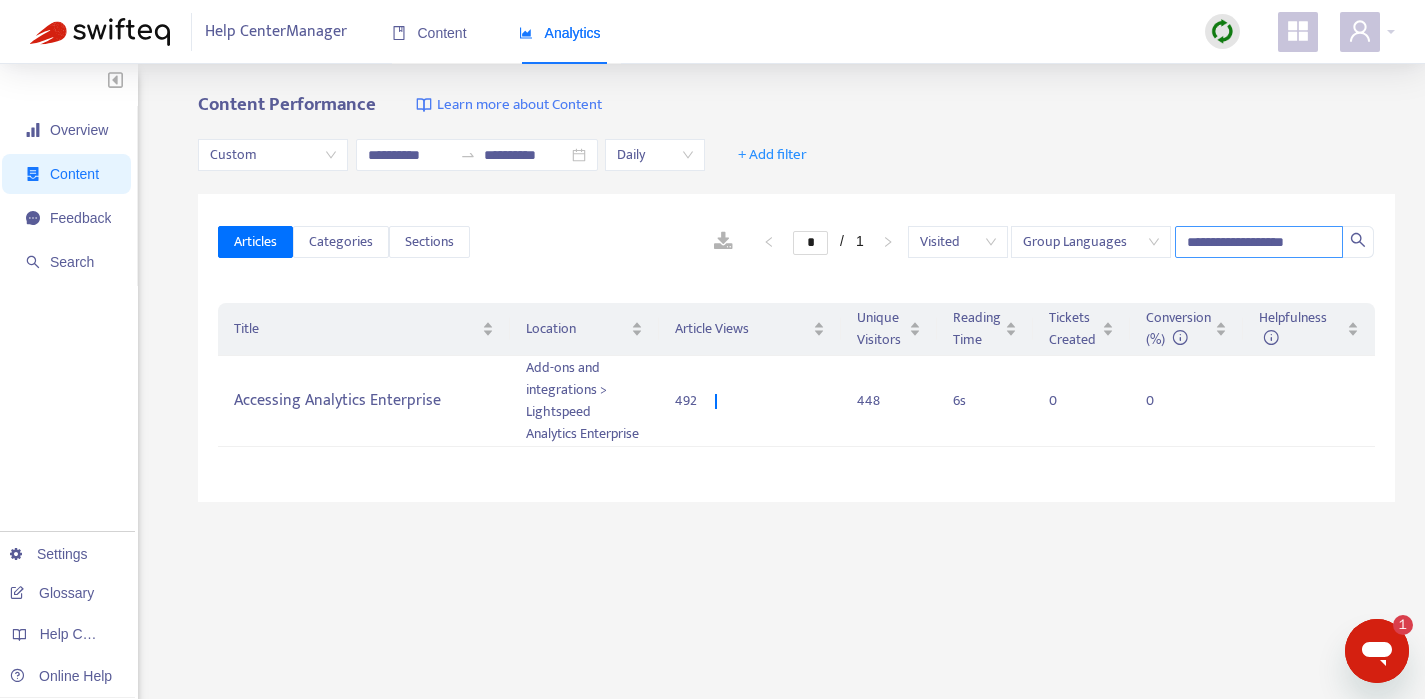 scroll, scrollTop: 0, scrollLeft: 0, axis: both 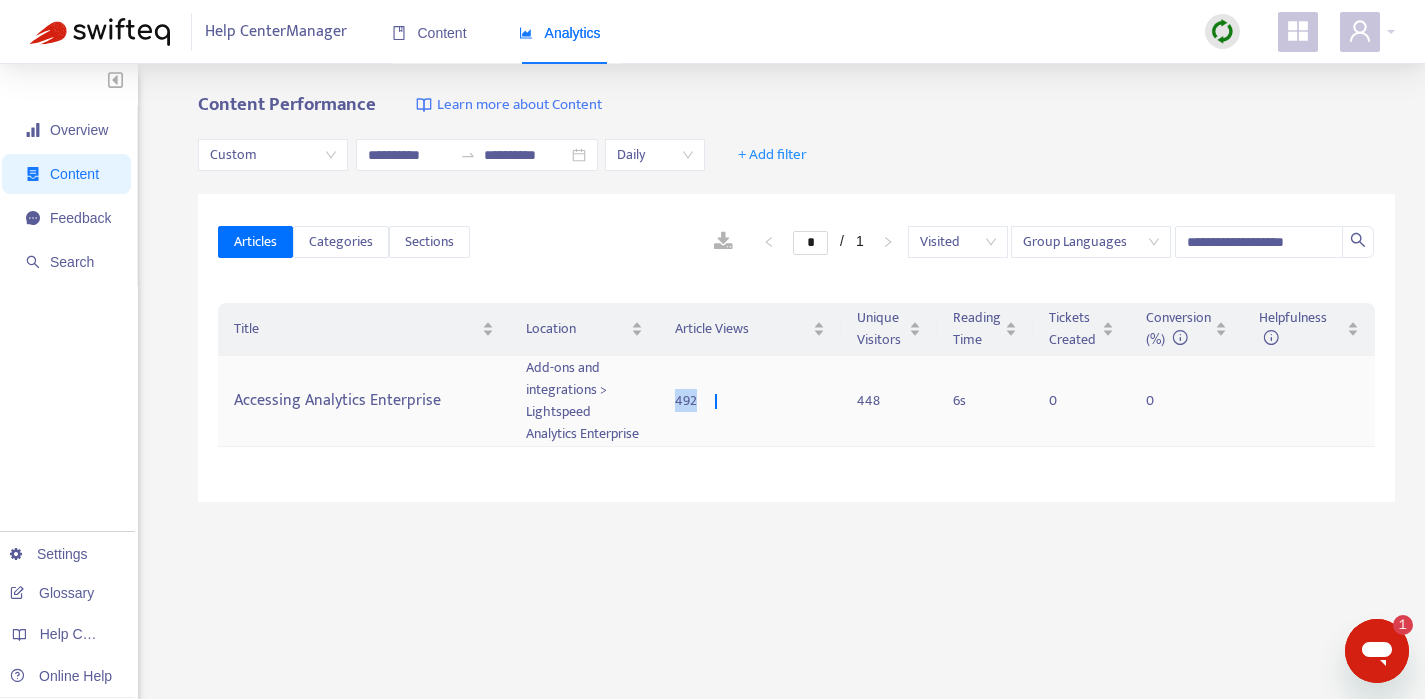 copy on "492" 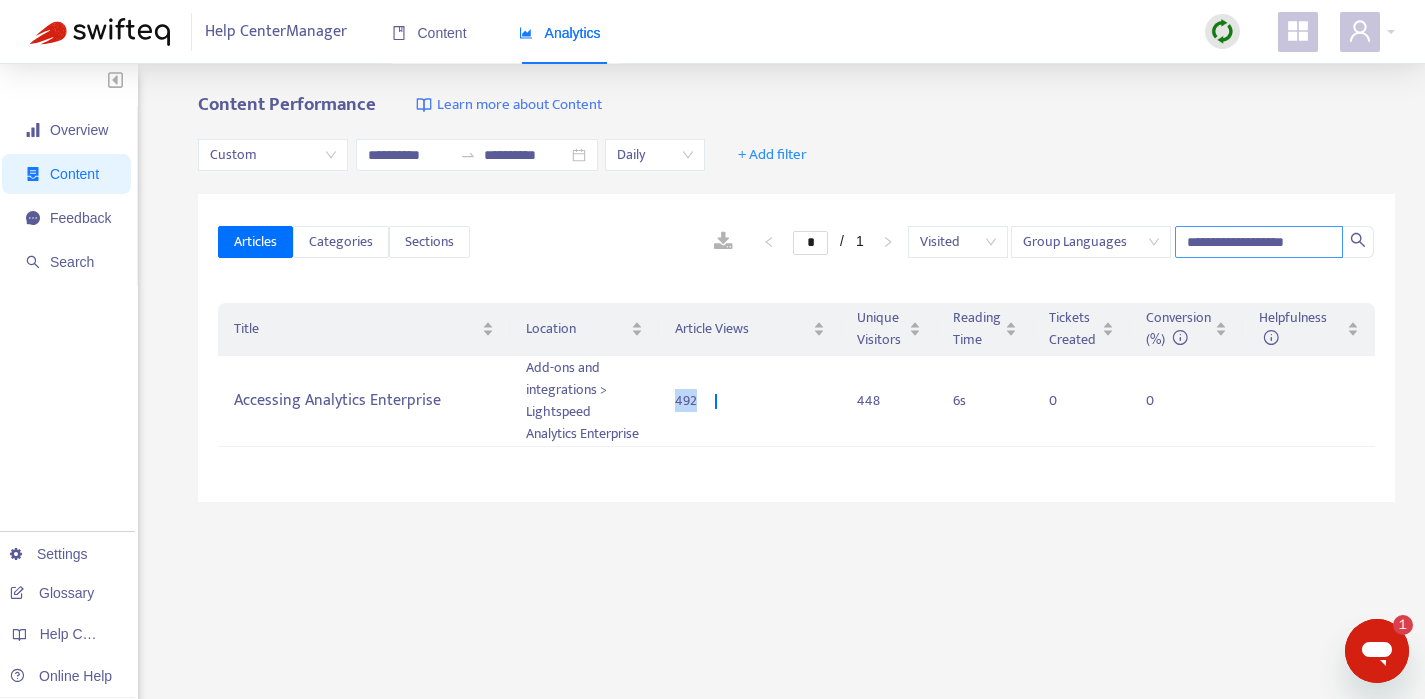 click on "**********" at bounding box center (1259, 242) 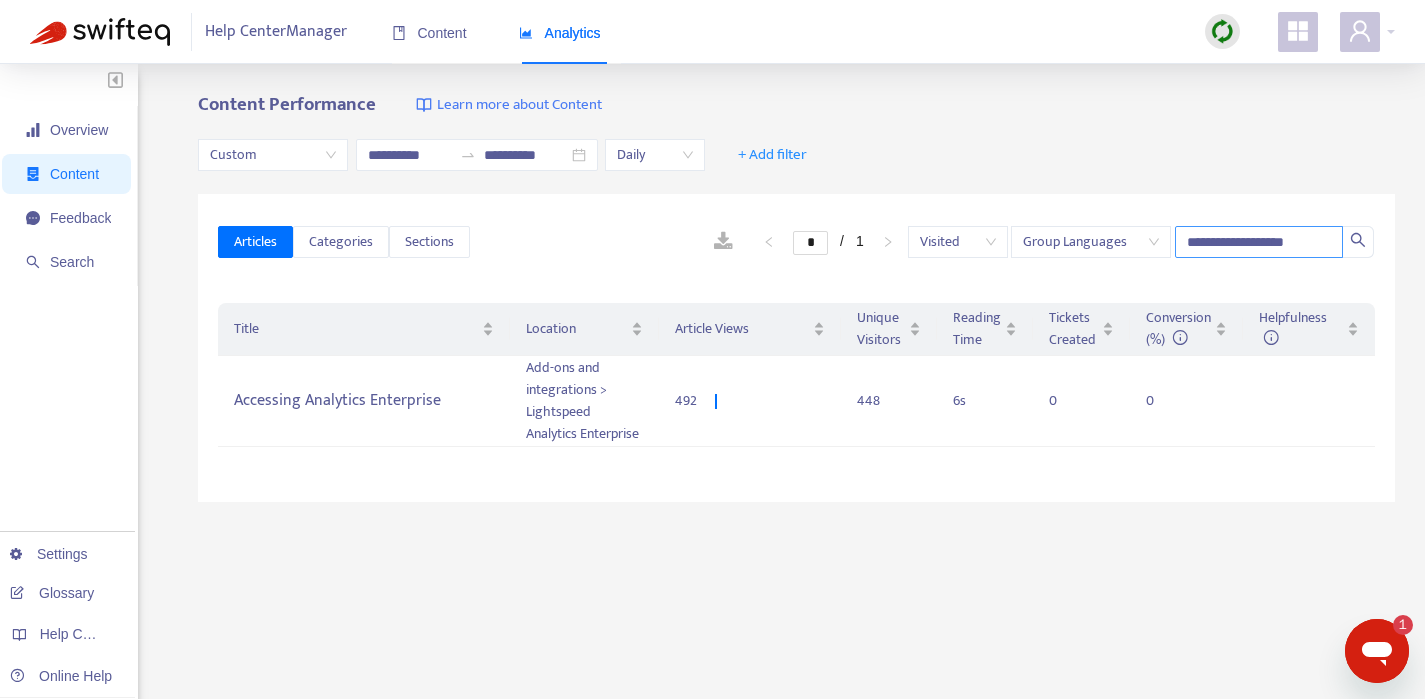 click on "**********" at bounding box center (1259, 242) 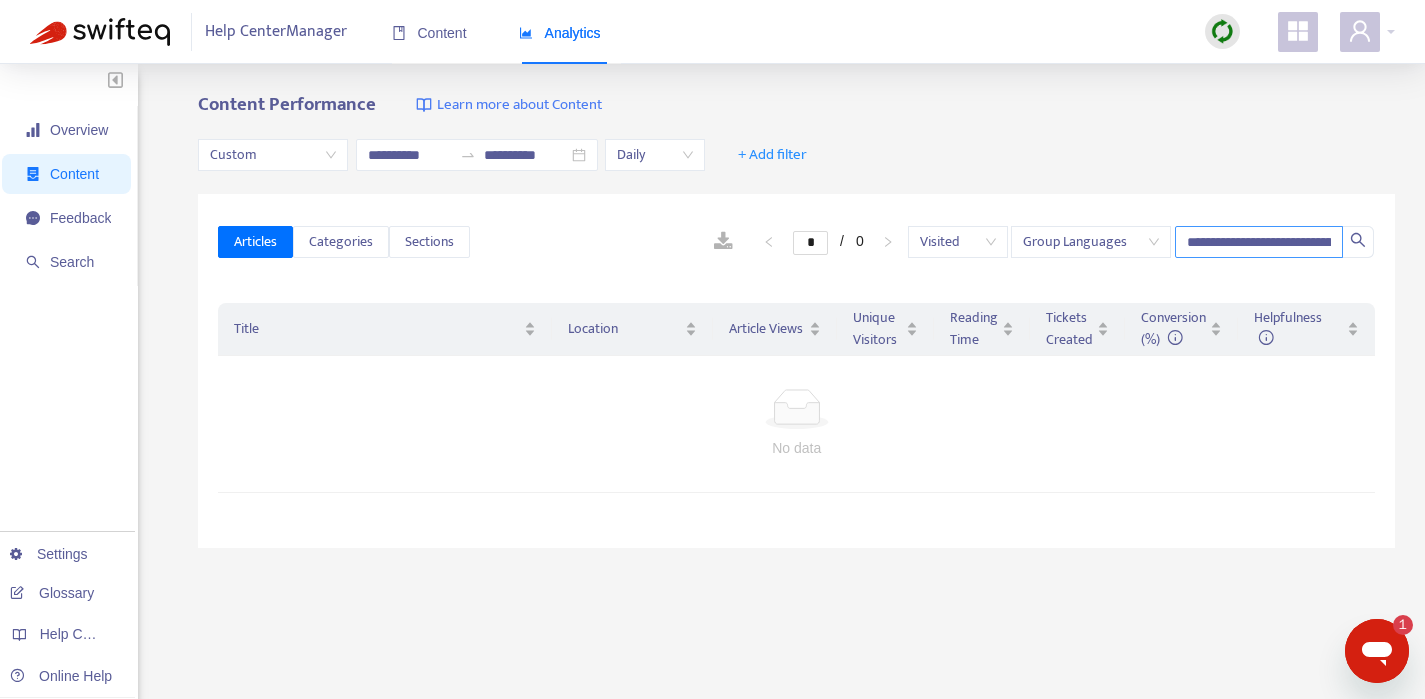 scroll, scrollTop: 0, scrollLeft: 1, axis: horizontal 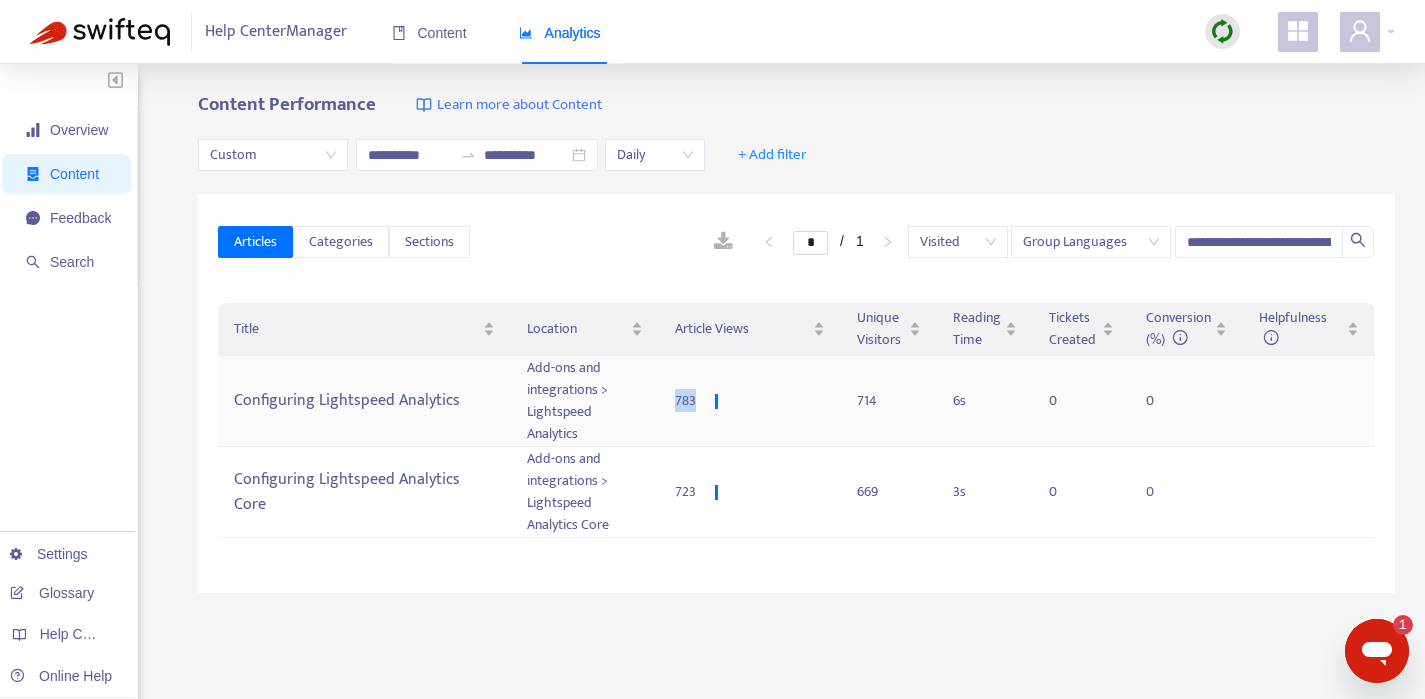 copy on "783" 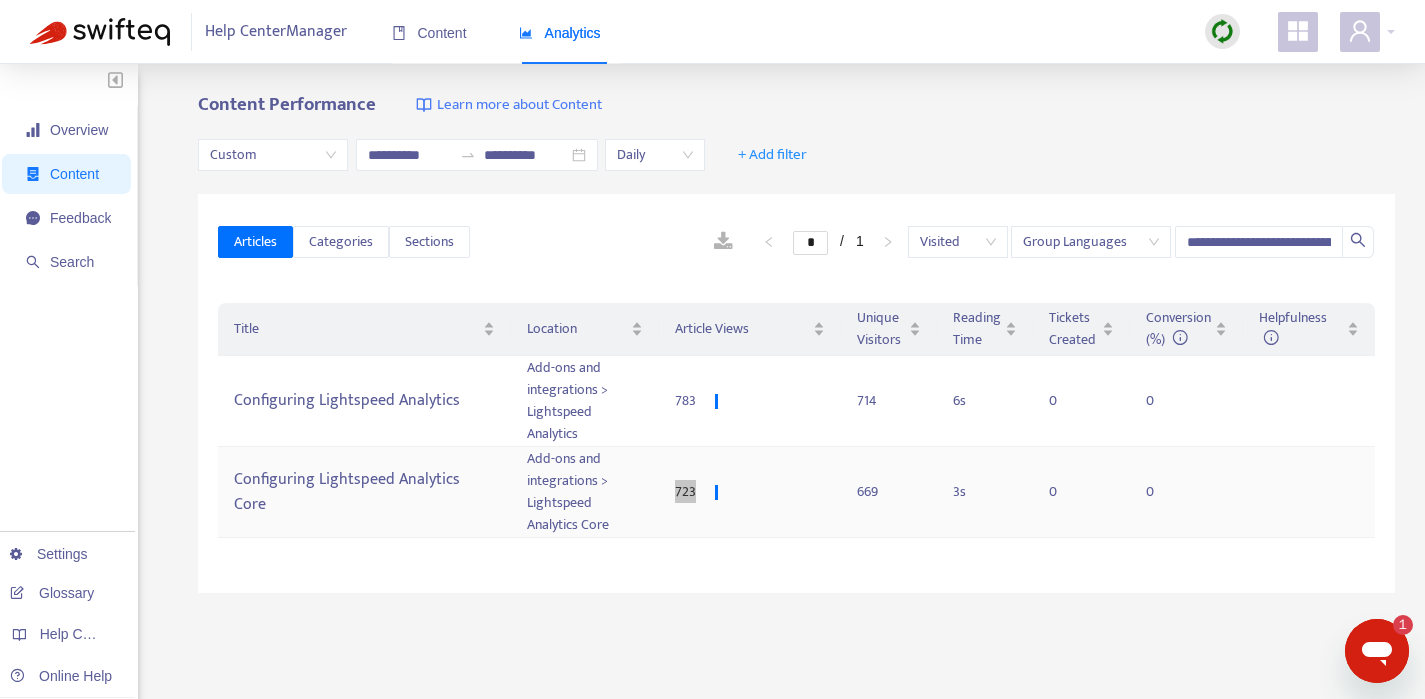 copy on "723" 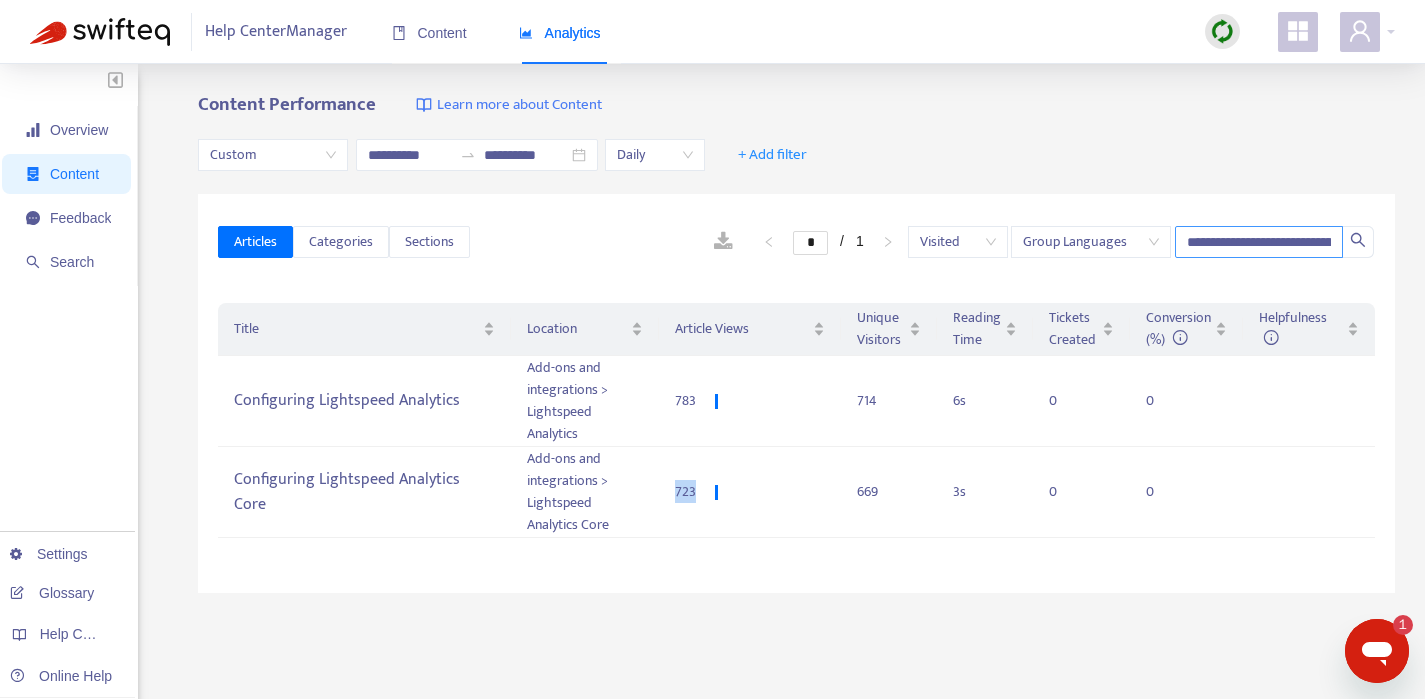 click on "**********" at bounding box center (1259, 242) 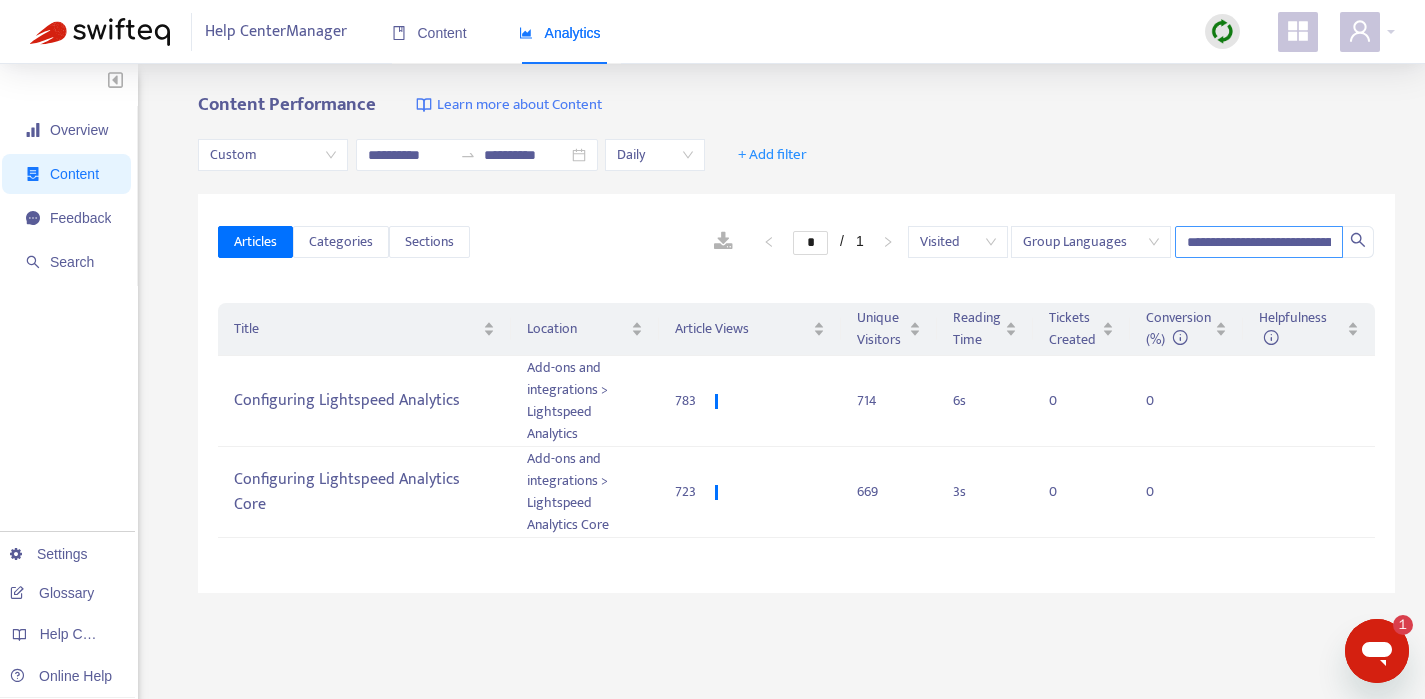 click on "**********" at bounding box center (1259, 242) 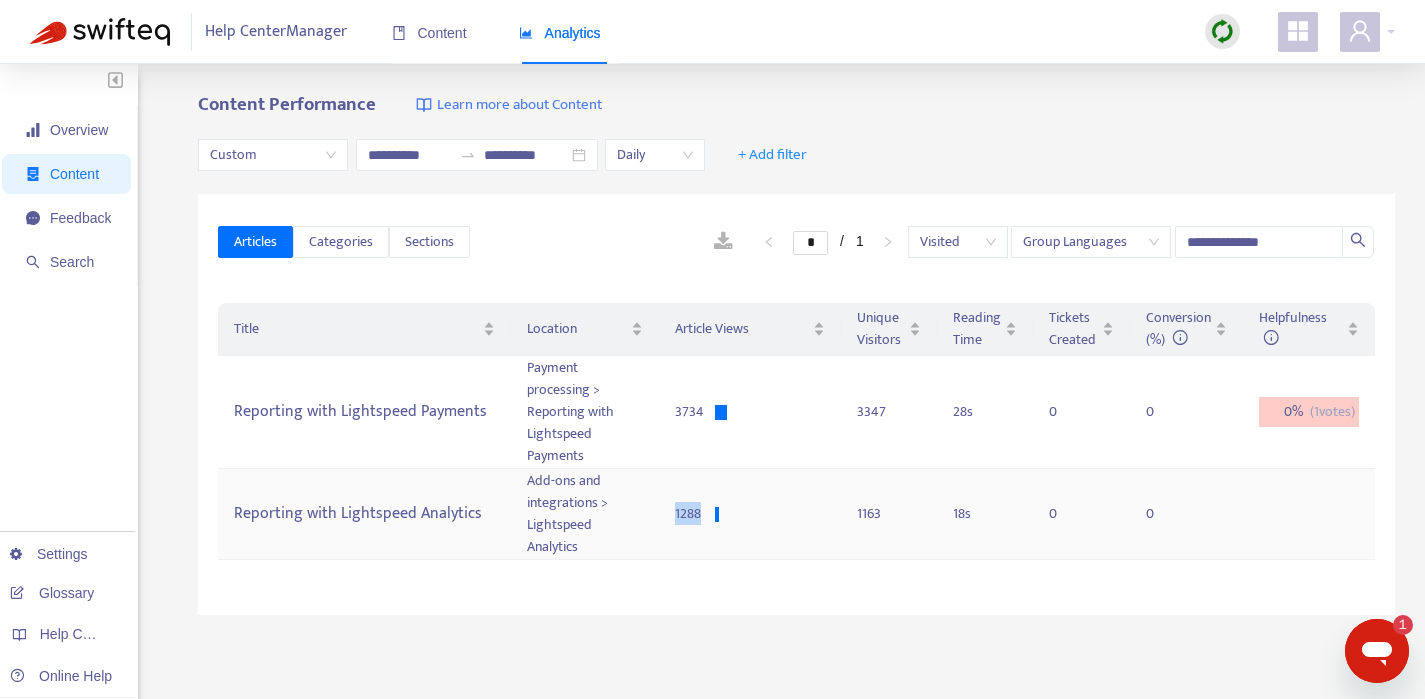 copy on "1288" 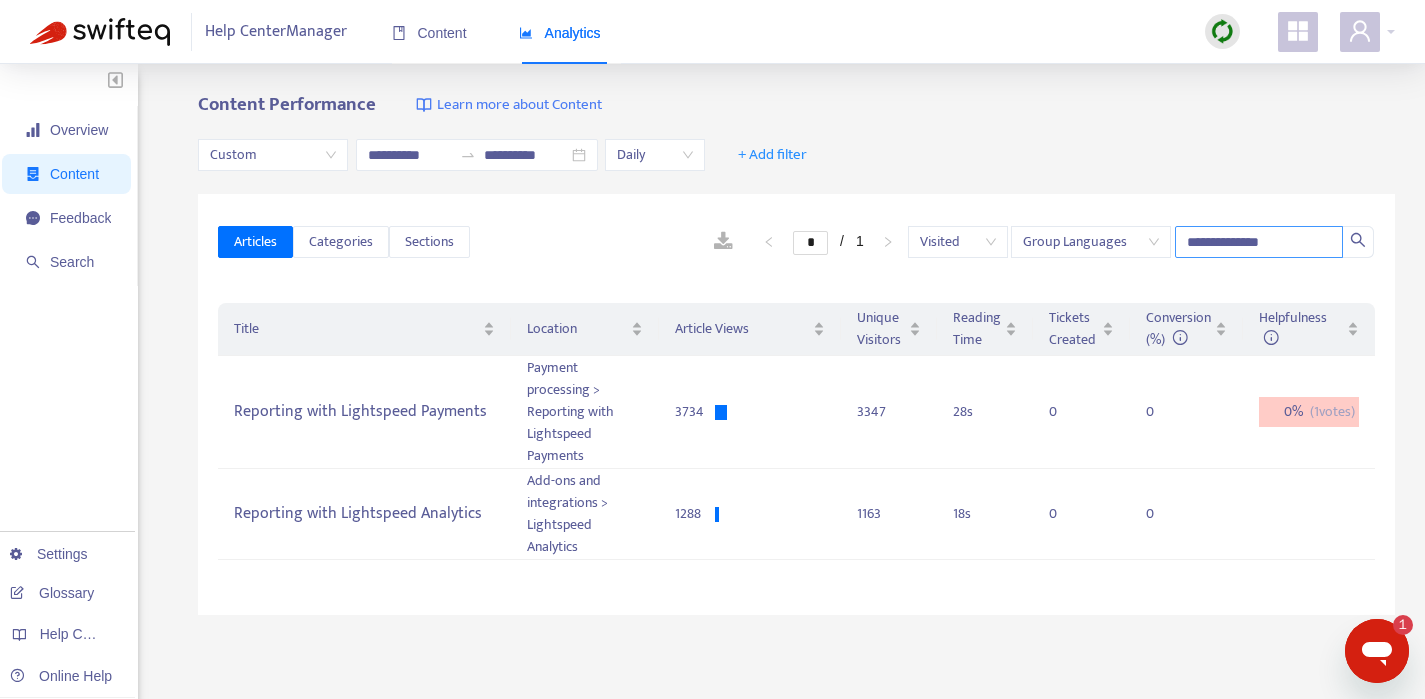 drag, startPoint x: 1293, startPoint y: 240, endPoint x: 1294, endPoint y: 250, distance: 10.049875 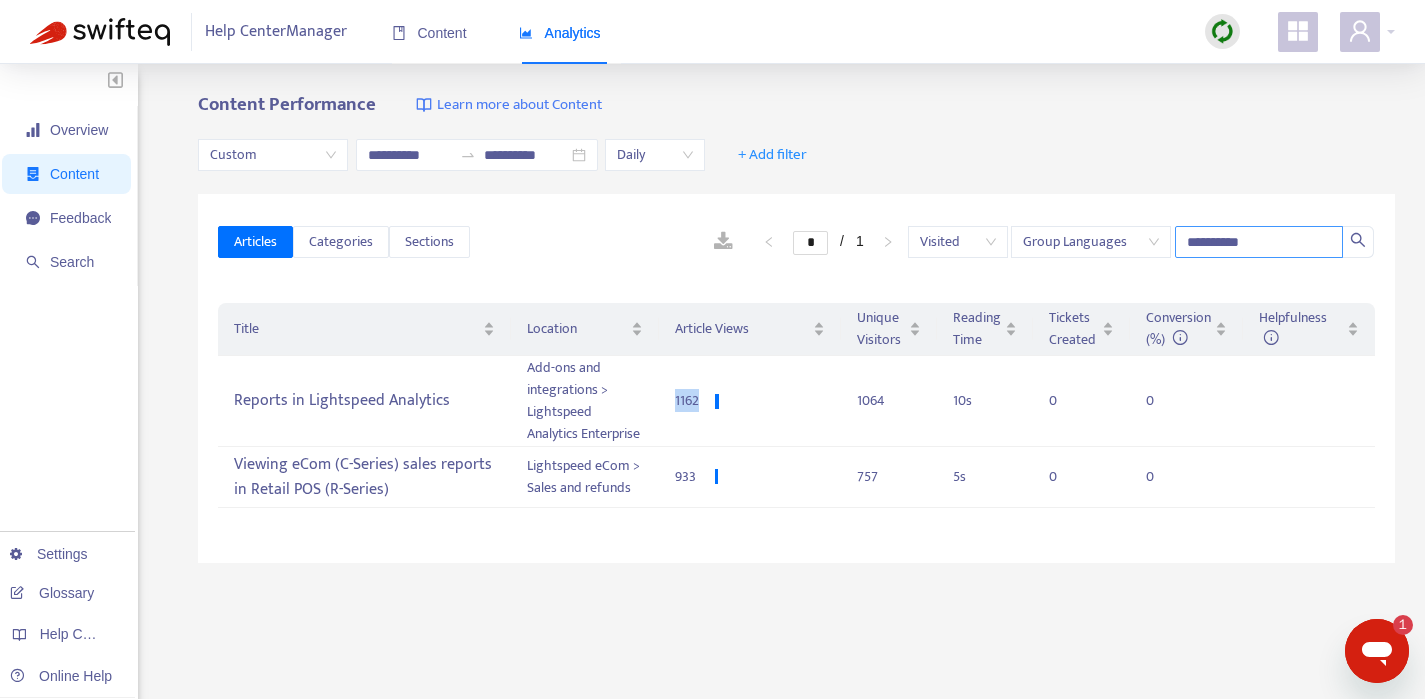 click on "**********" at bounding box center (1259, 242) 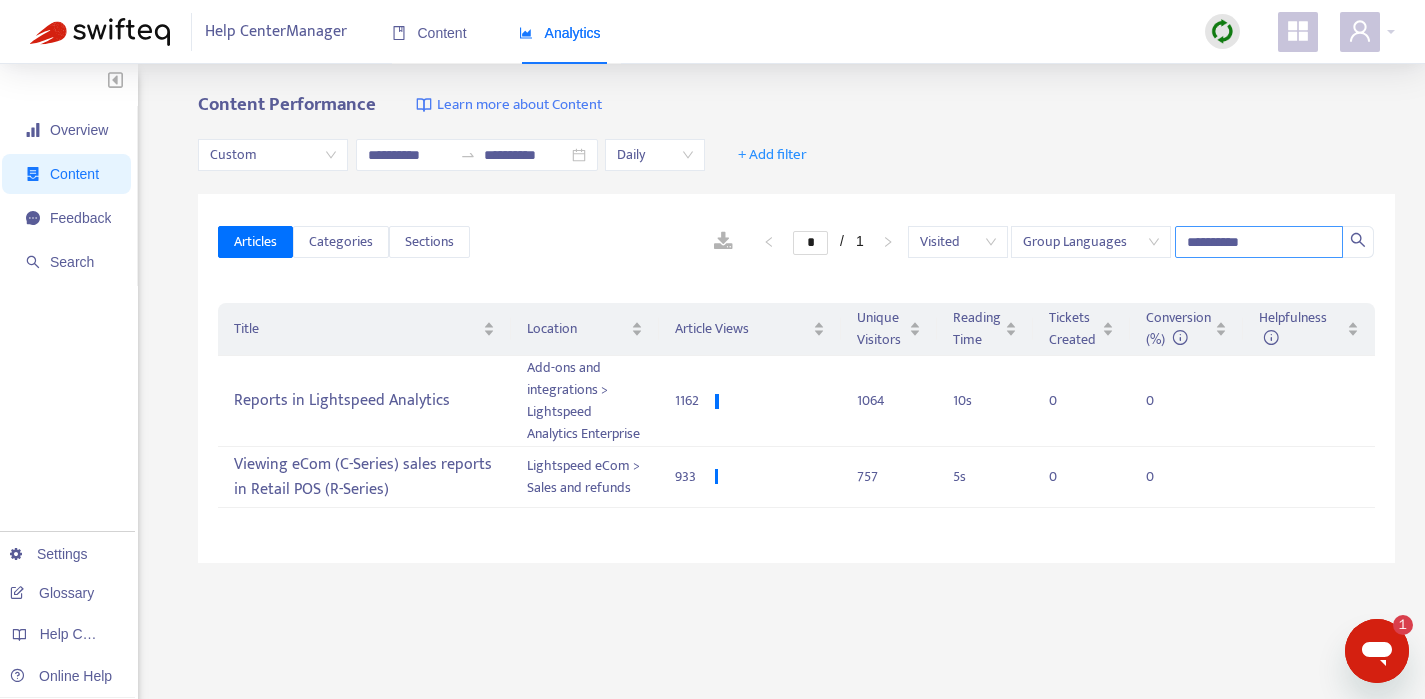 click on "**********" at bounding box center [1259, 242] 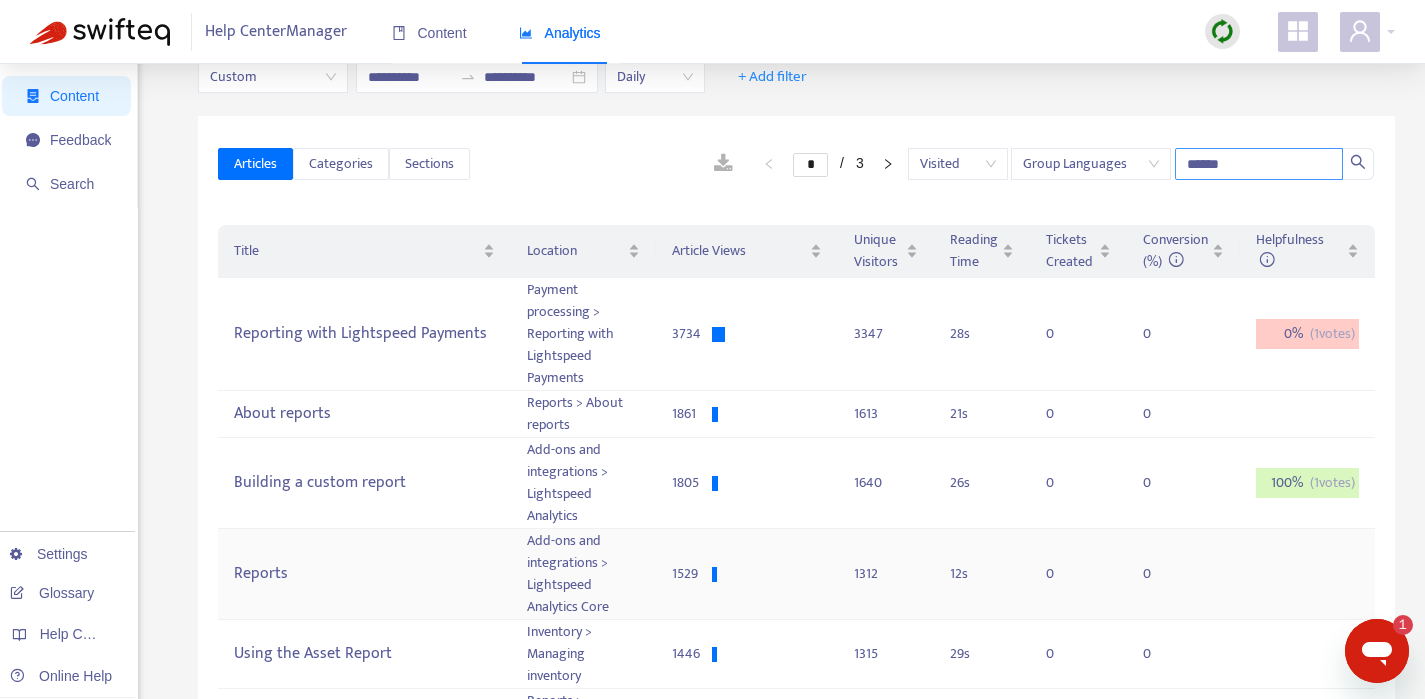 scroll, scrollTop: 189, scrollLeft: 0, axis: vertical 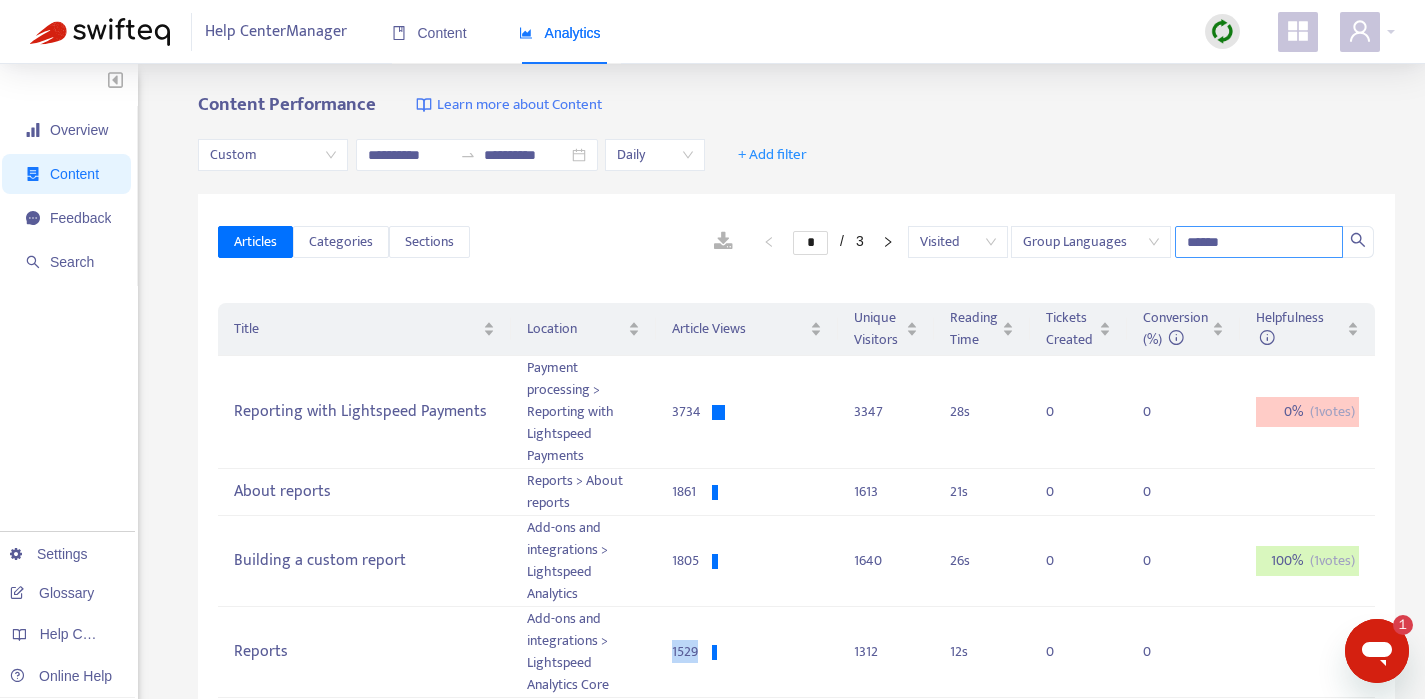 click on "******" at bounding box center (1259, 242) 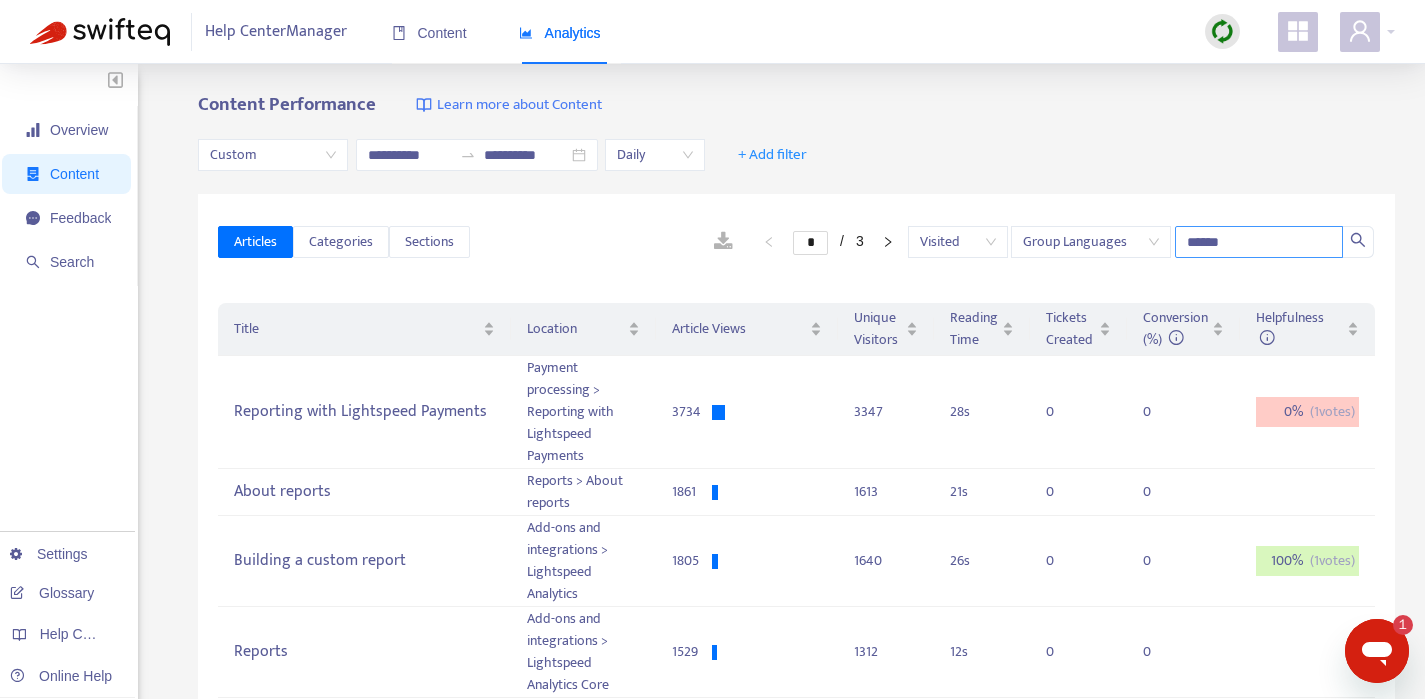 click on "******" at bounding box center [1259, 242] 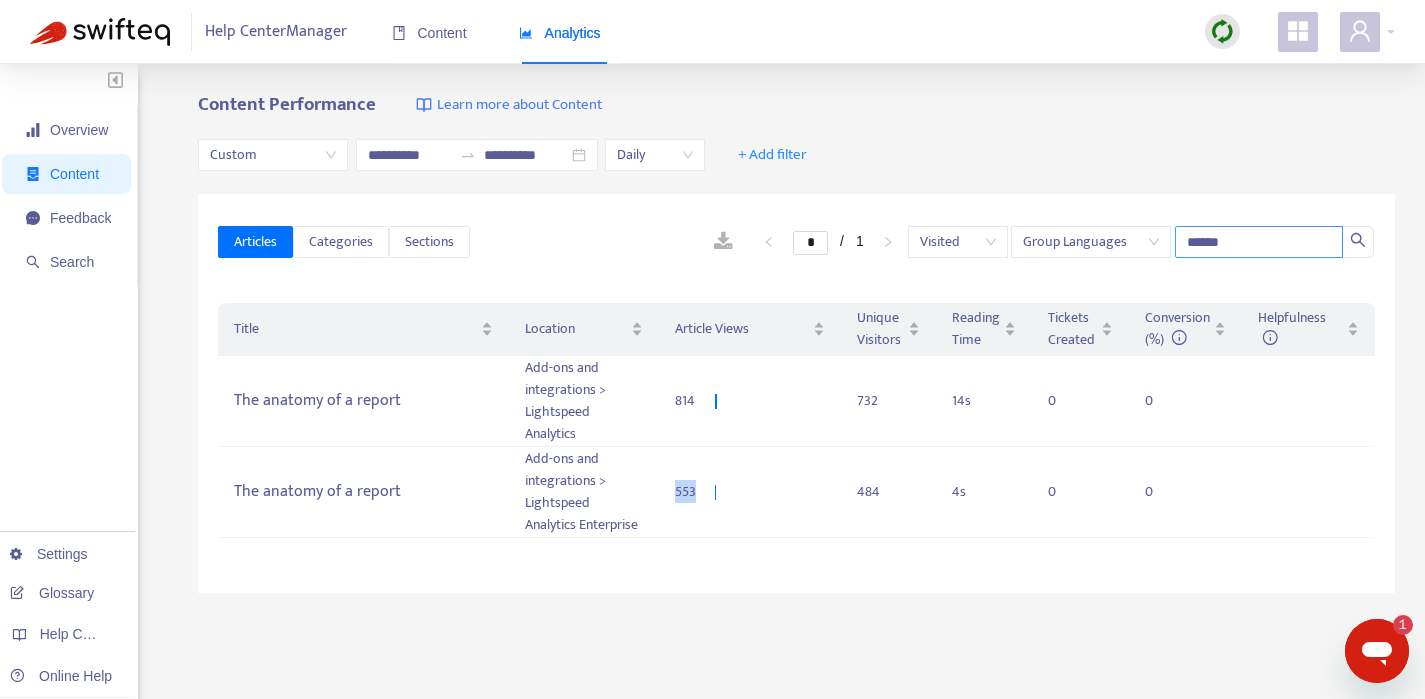 click on "******" at bounding box center [1259, 242] 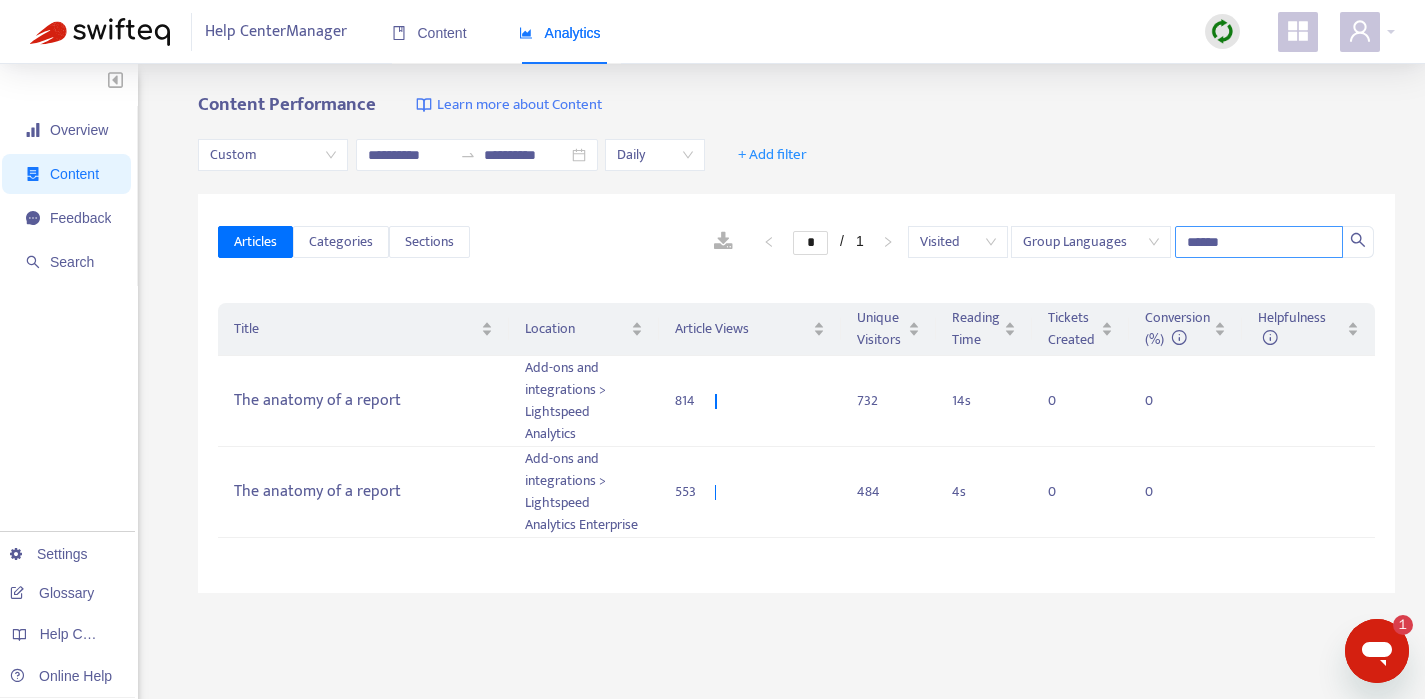 click on "******" at bounding box center (1259, 242) 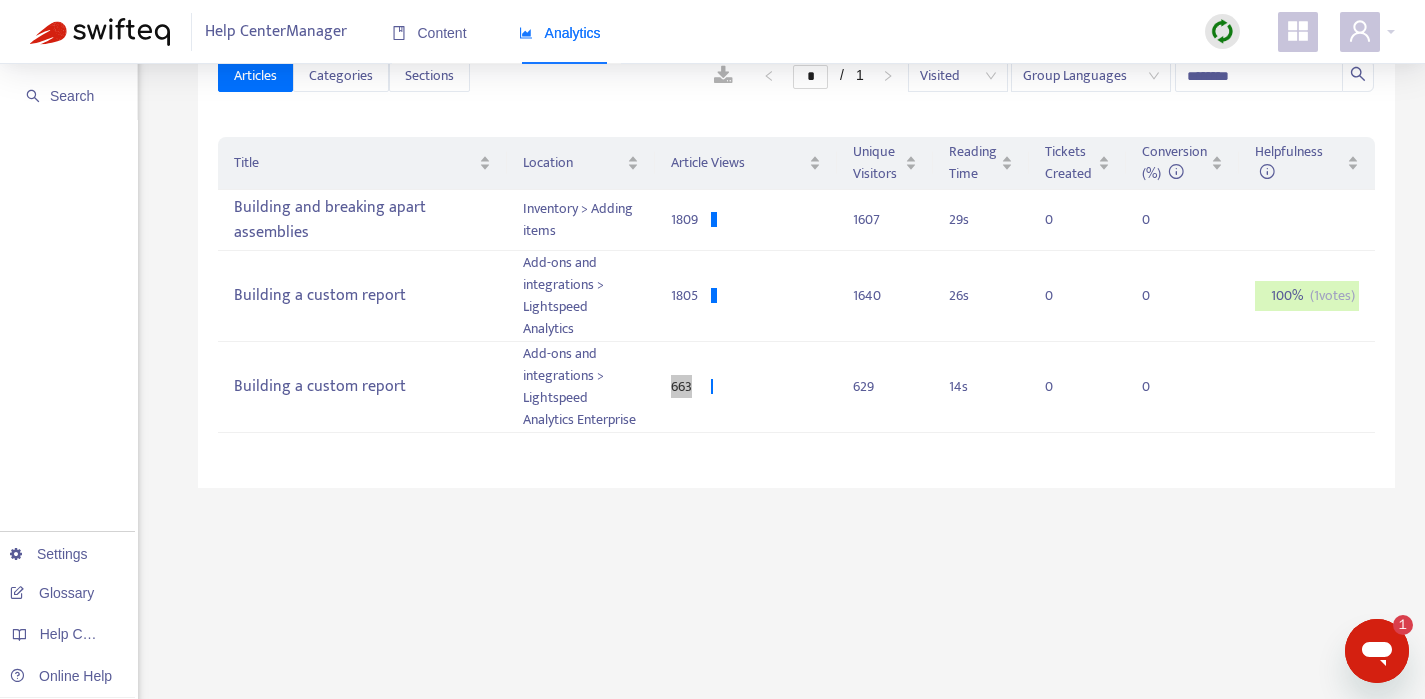 scroll, scrollTop: 0, scrollLeft: 0, axis: both 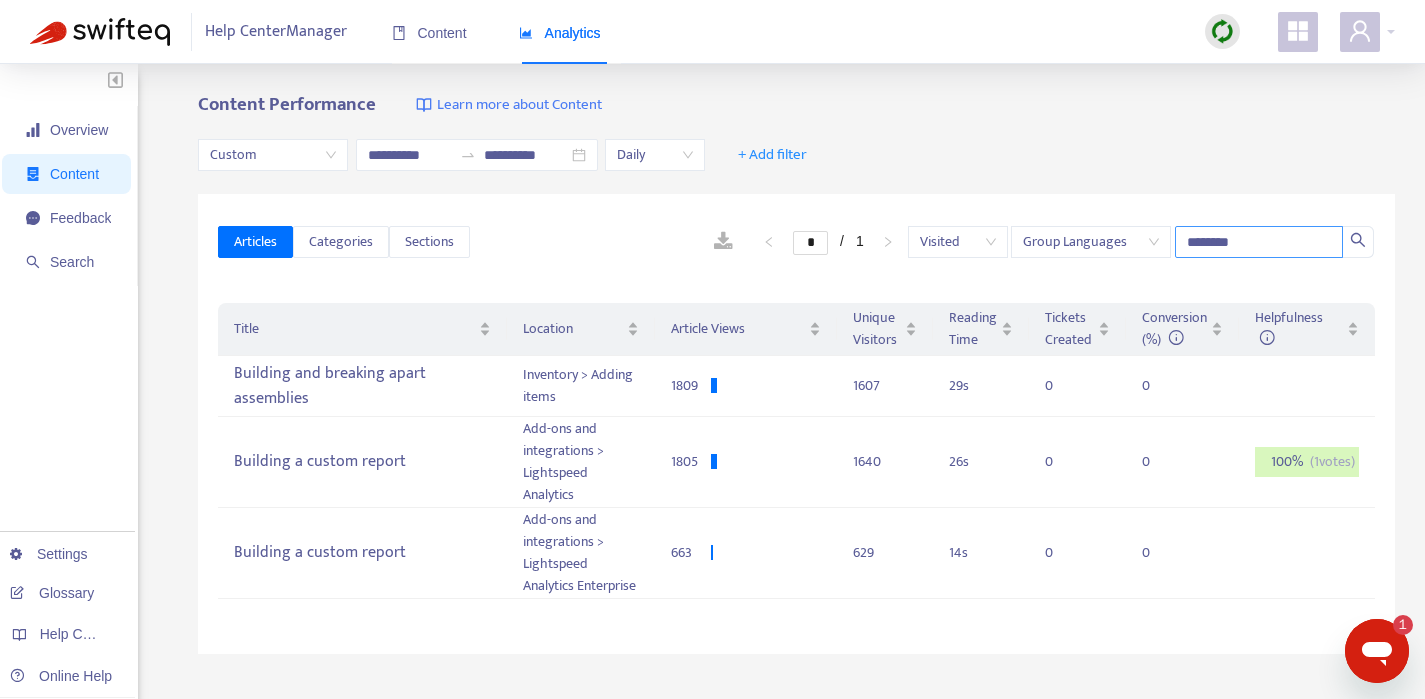 click on "********" at bounding box center [1259, 242] 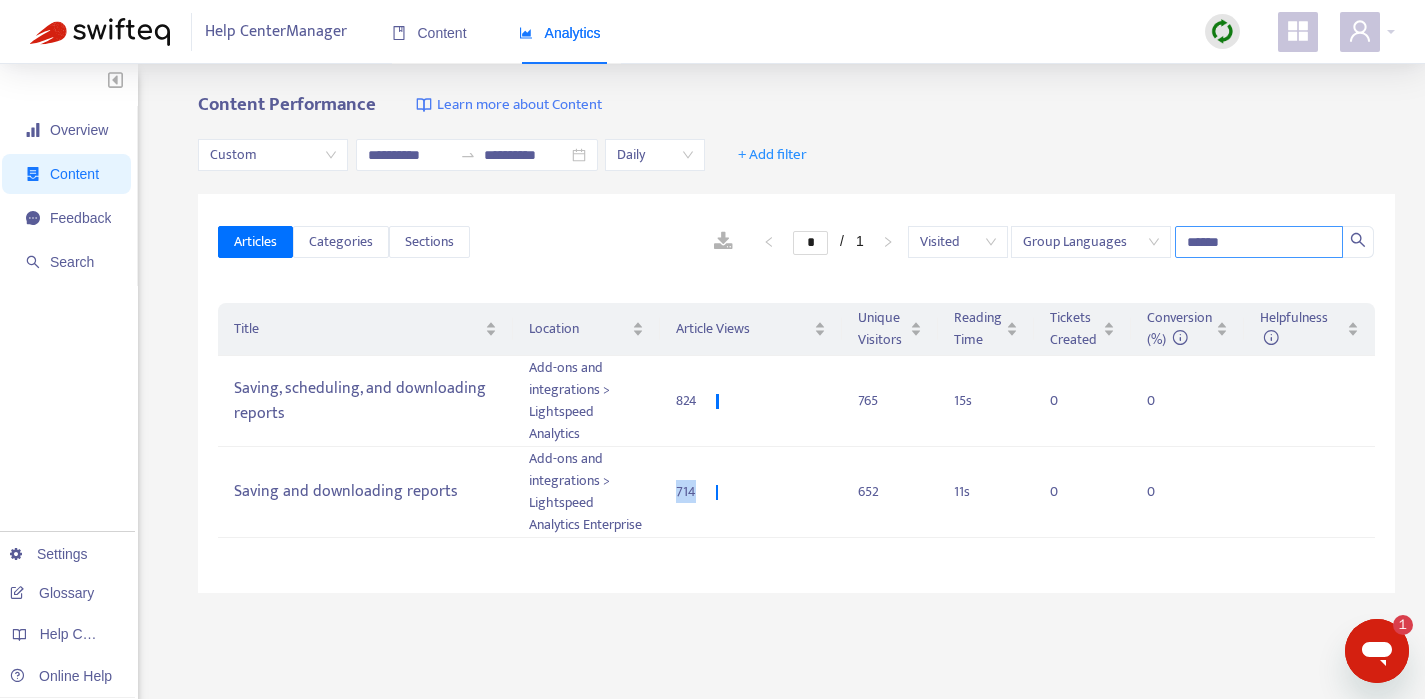 click on "******" at bounding box center (1259, 242) 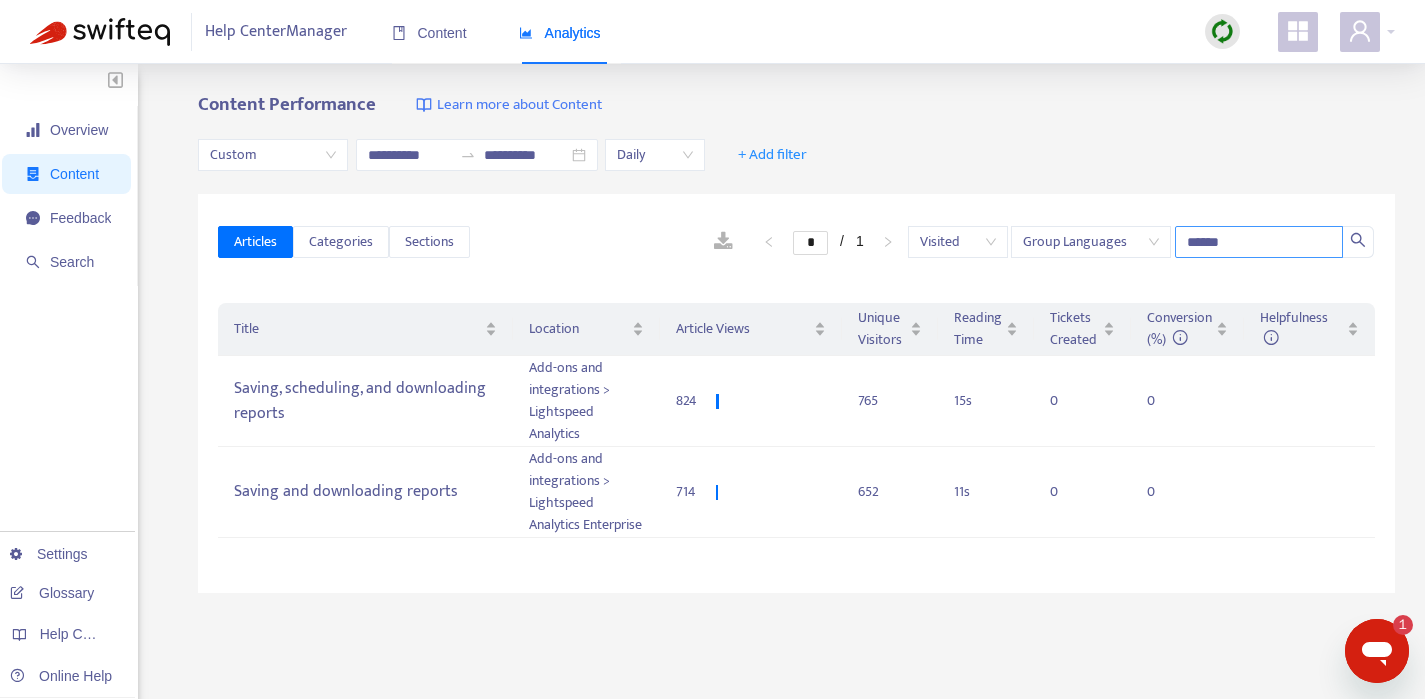 click on "******" at bounding box center [1259, 242] 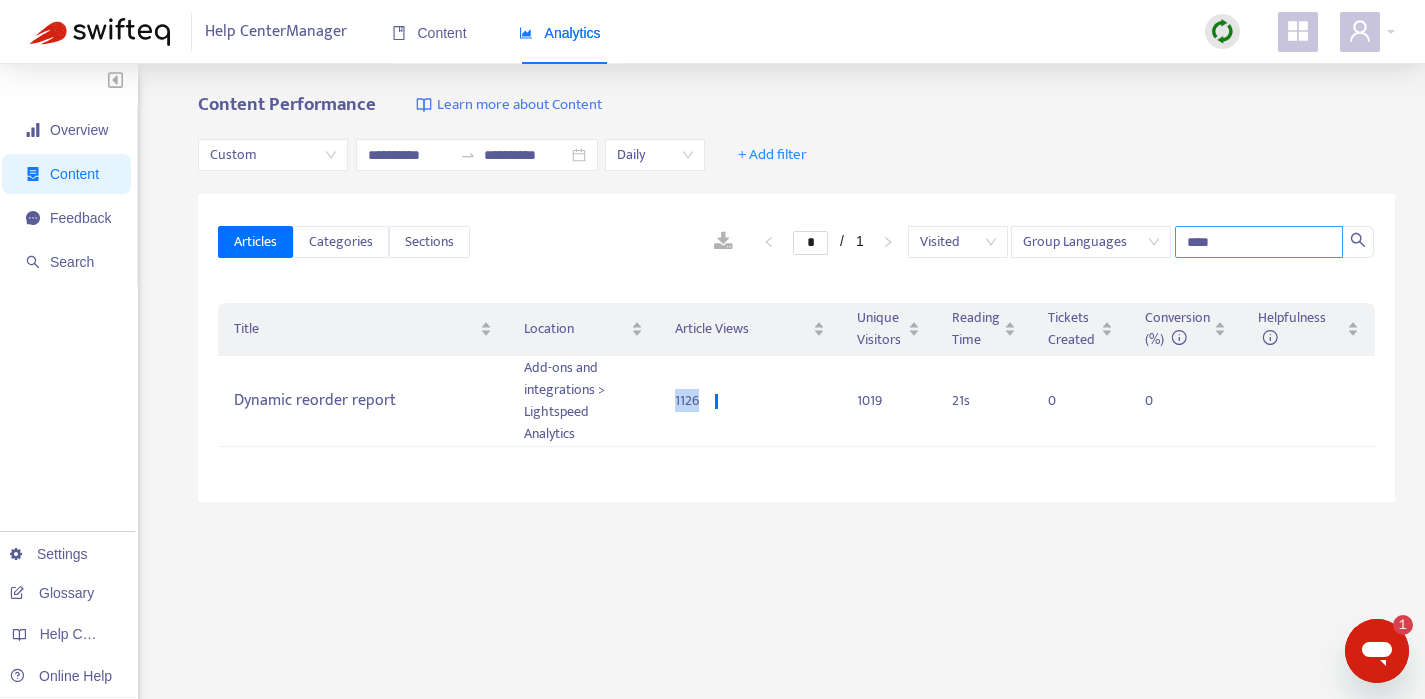 click on "****" at bounding box center (1259, 242) 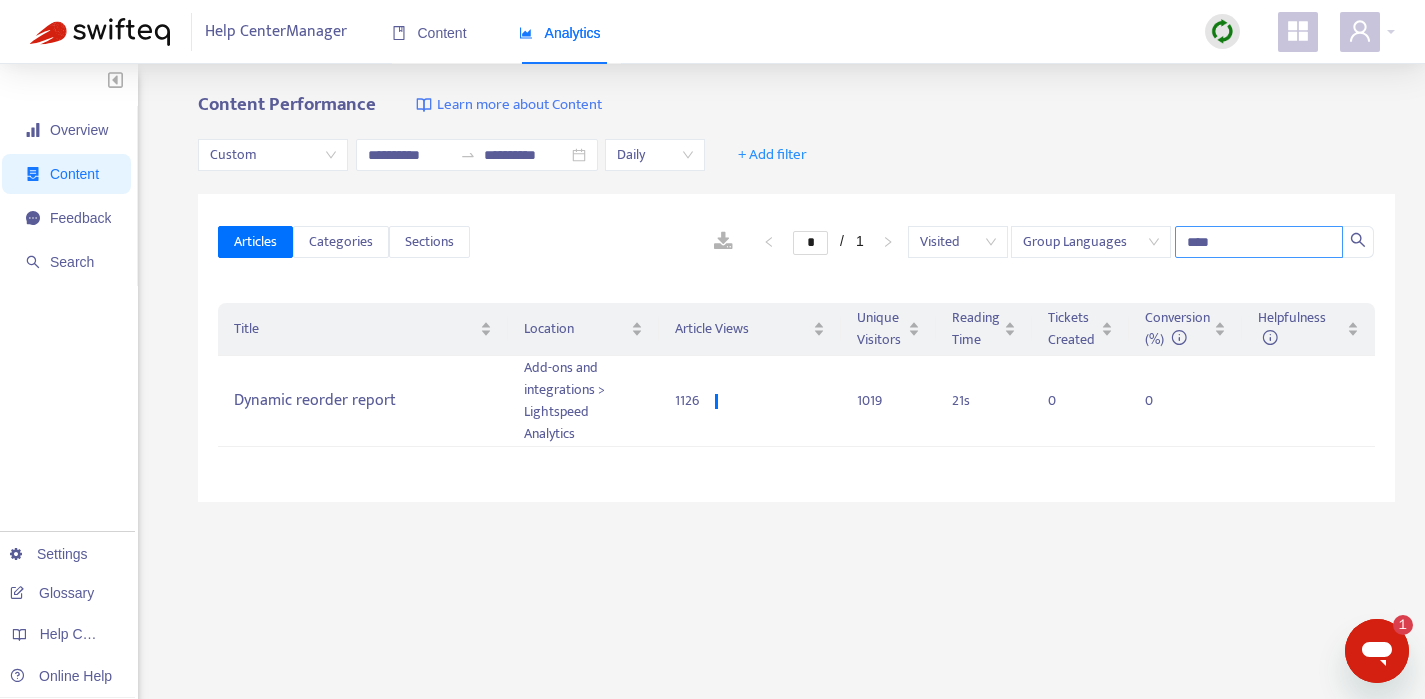 click on "****" at bounding box center (1259, 242) 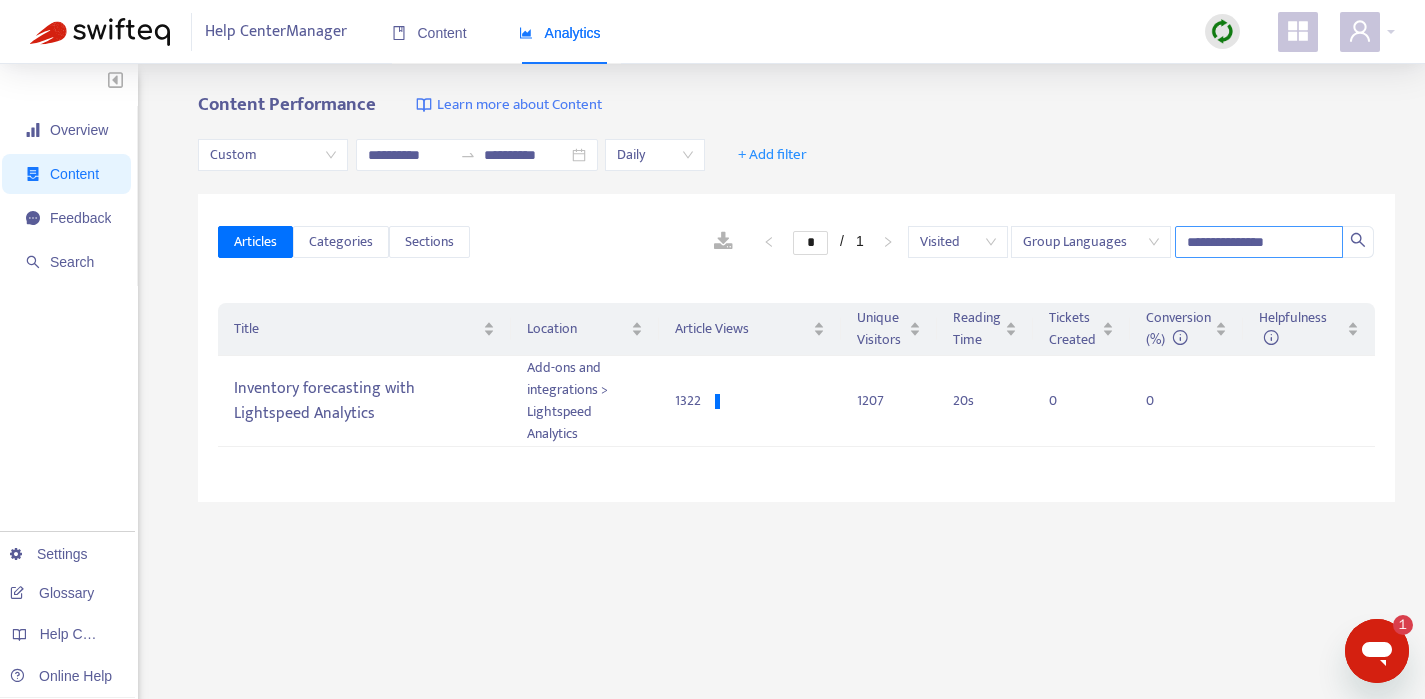 click on "**********" at bounding box center [1259, 242] 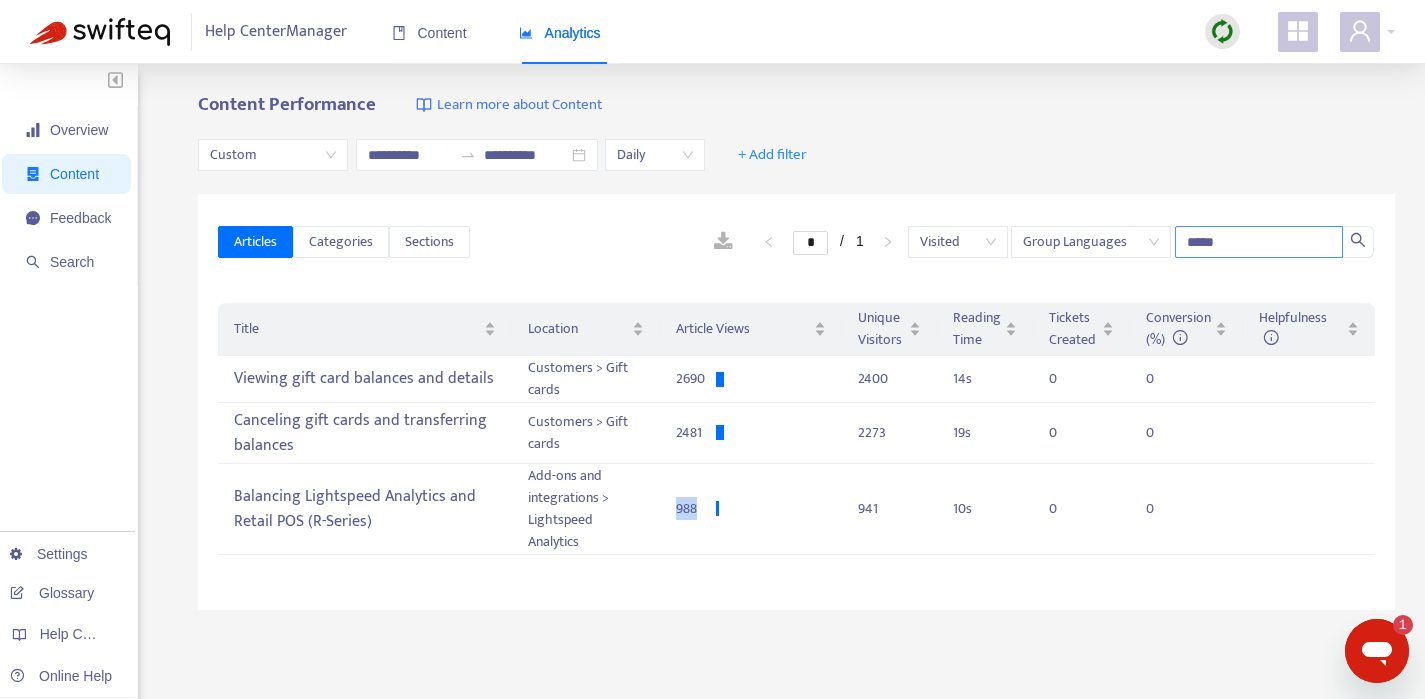 click on "*****" at bounding box center [1259, 242] 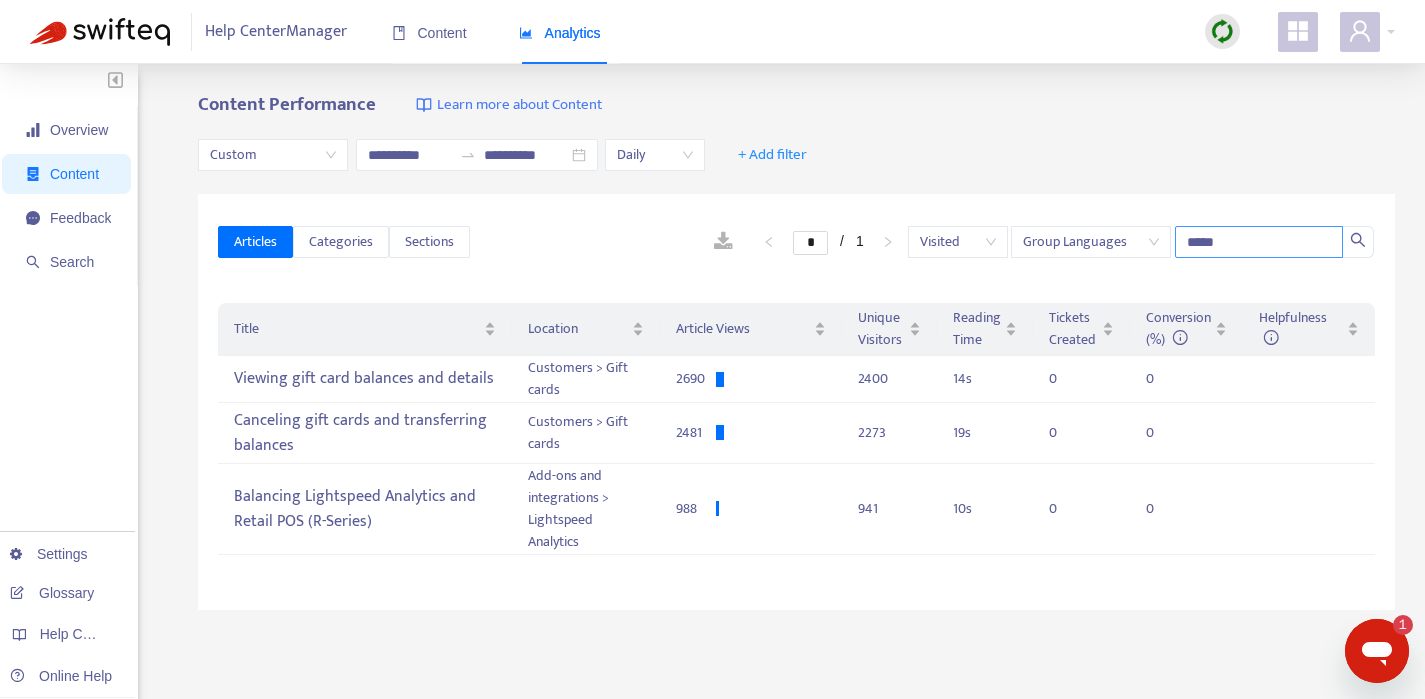 click on "*****" at bounding box center [1259, 242] 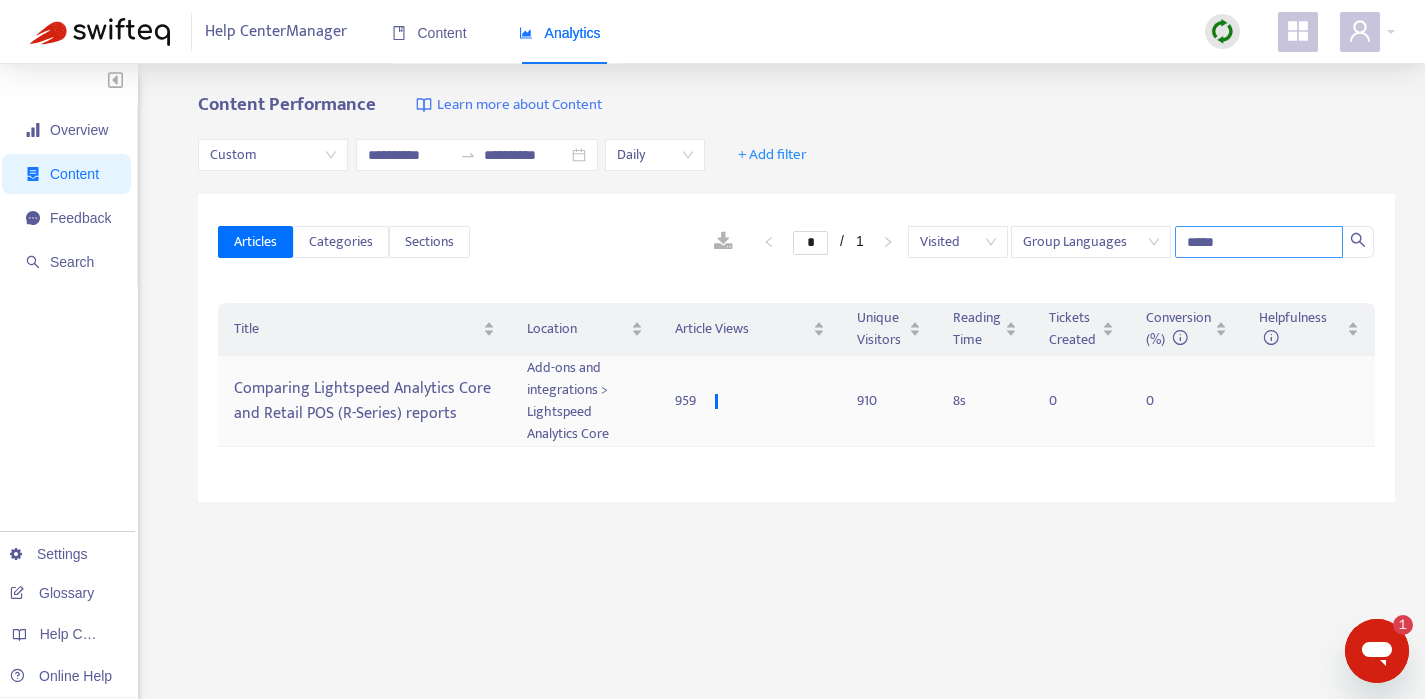 type on "*****" 